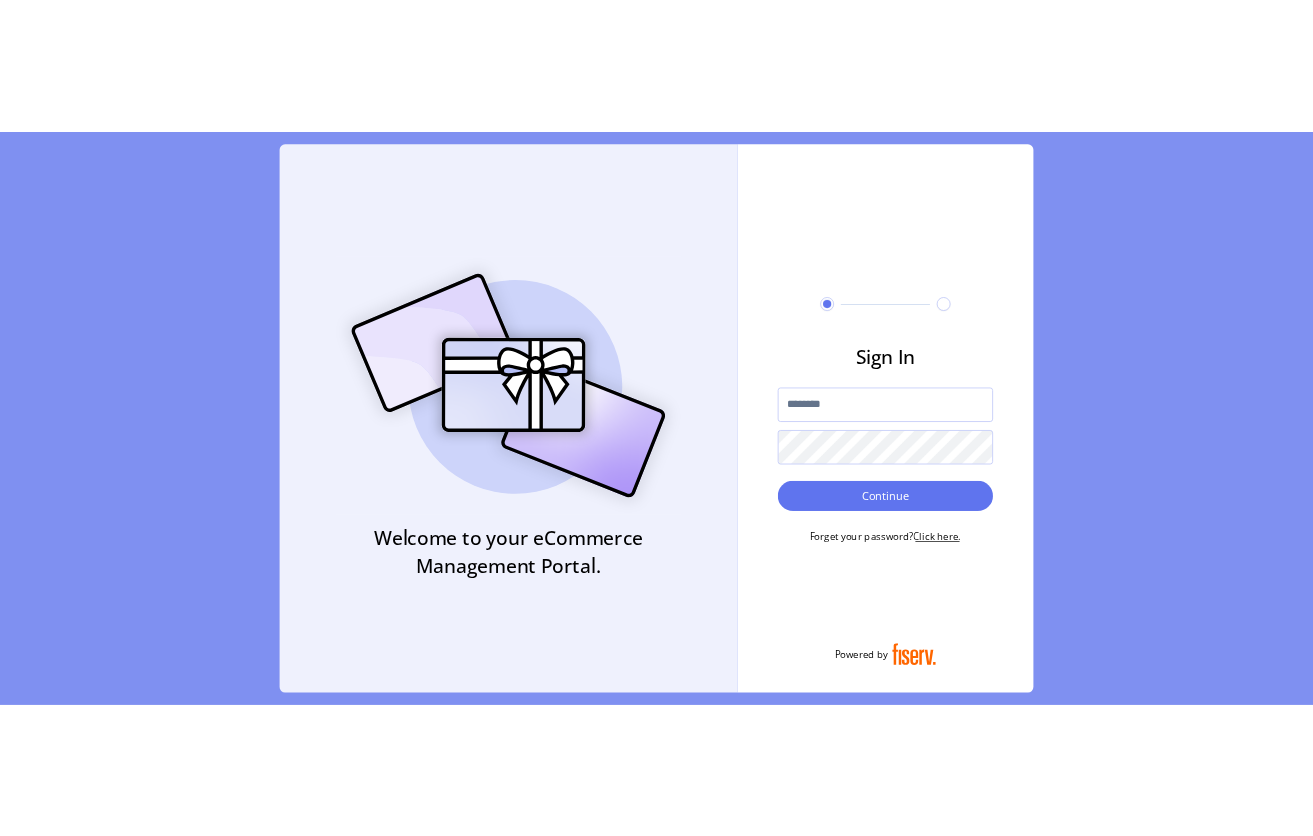scroll, scrollTop: 0, scrollLeft: 0, axis: both 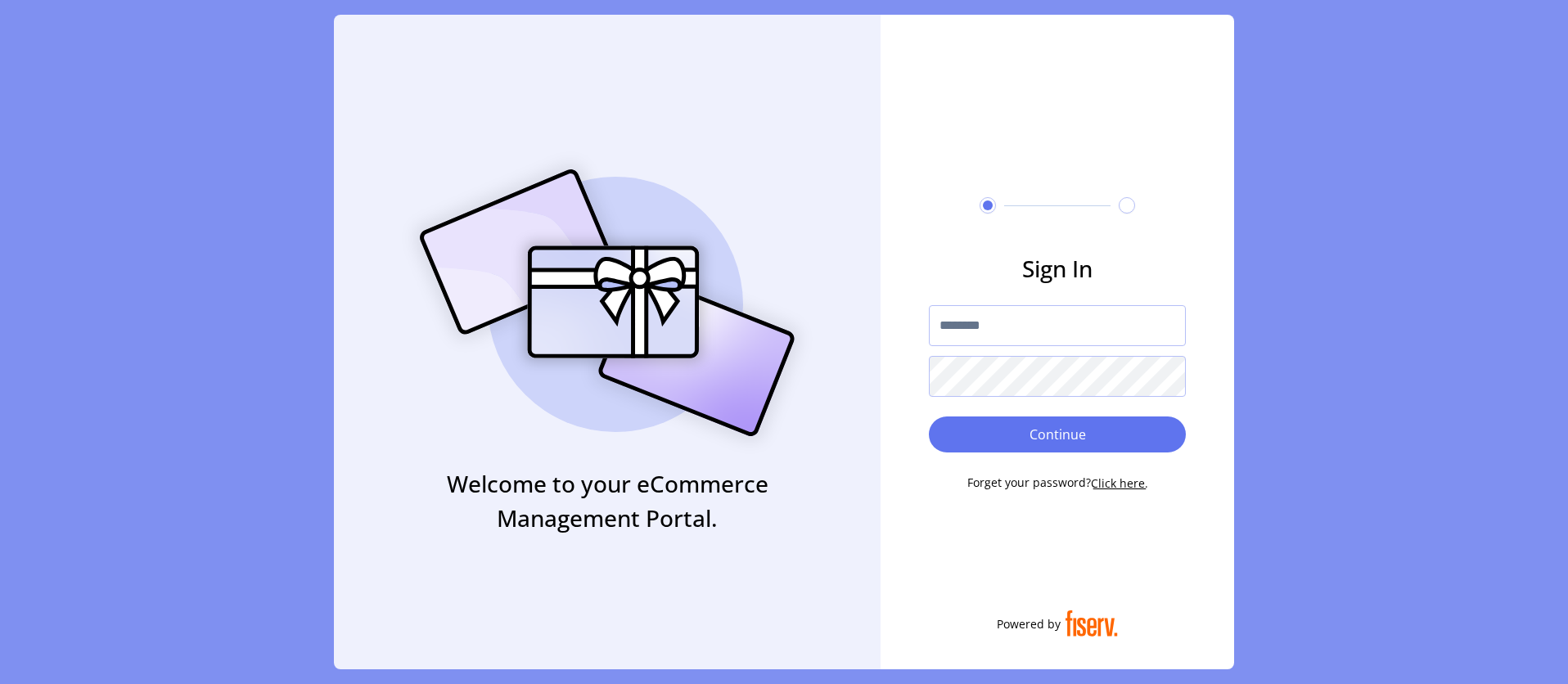 type on "*********" 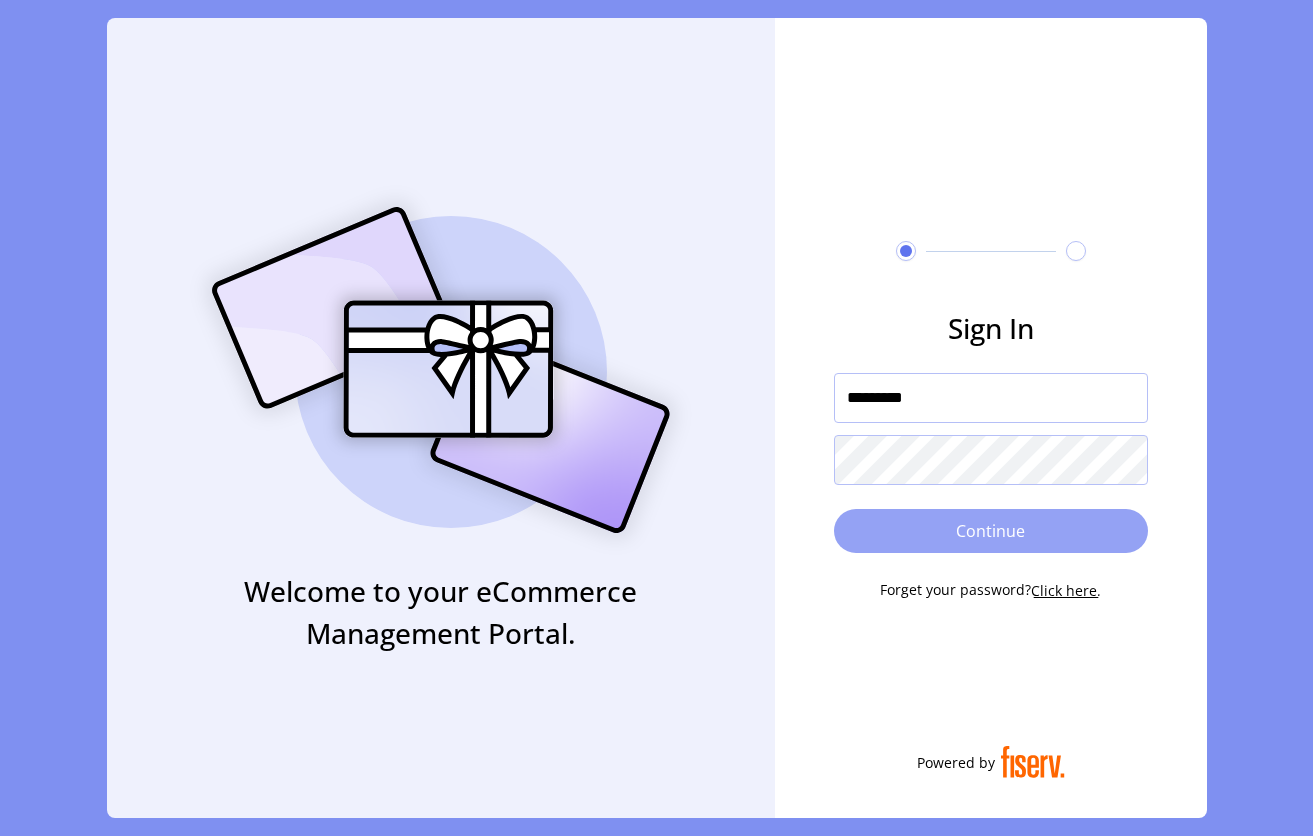 click on "Continue" at bounding box center [991, 531] 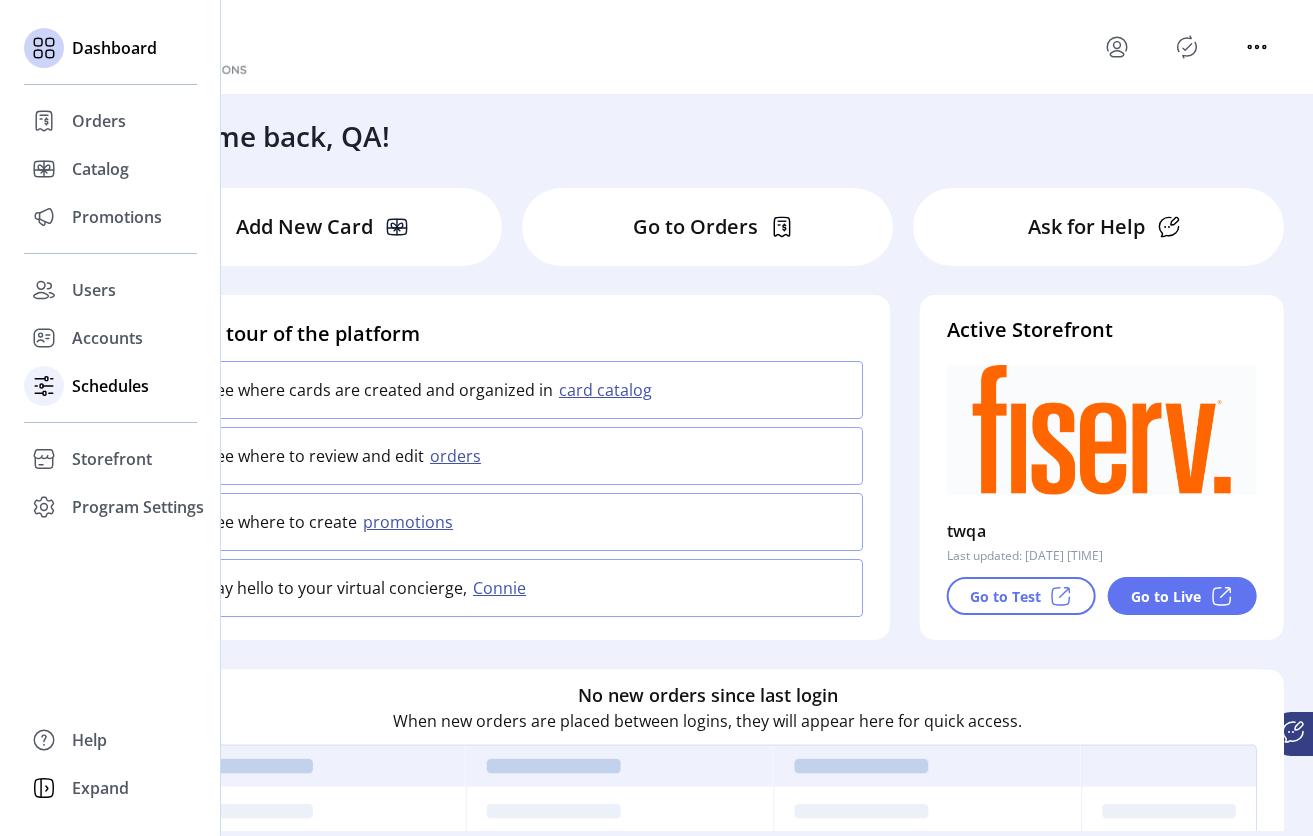 click on "Schedules" 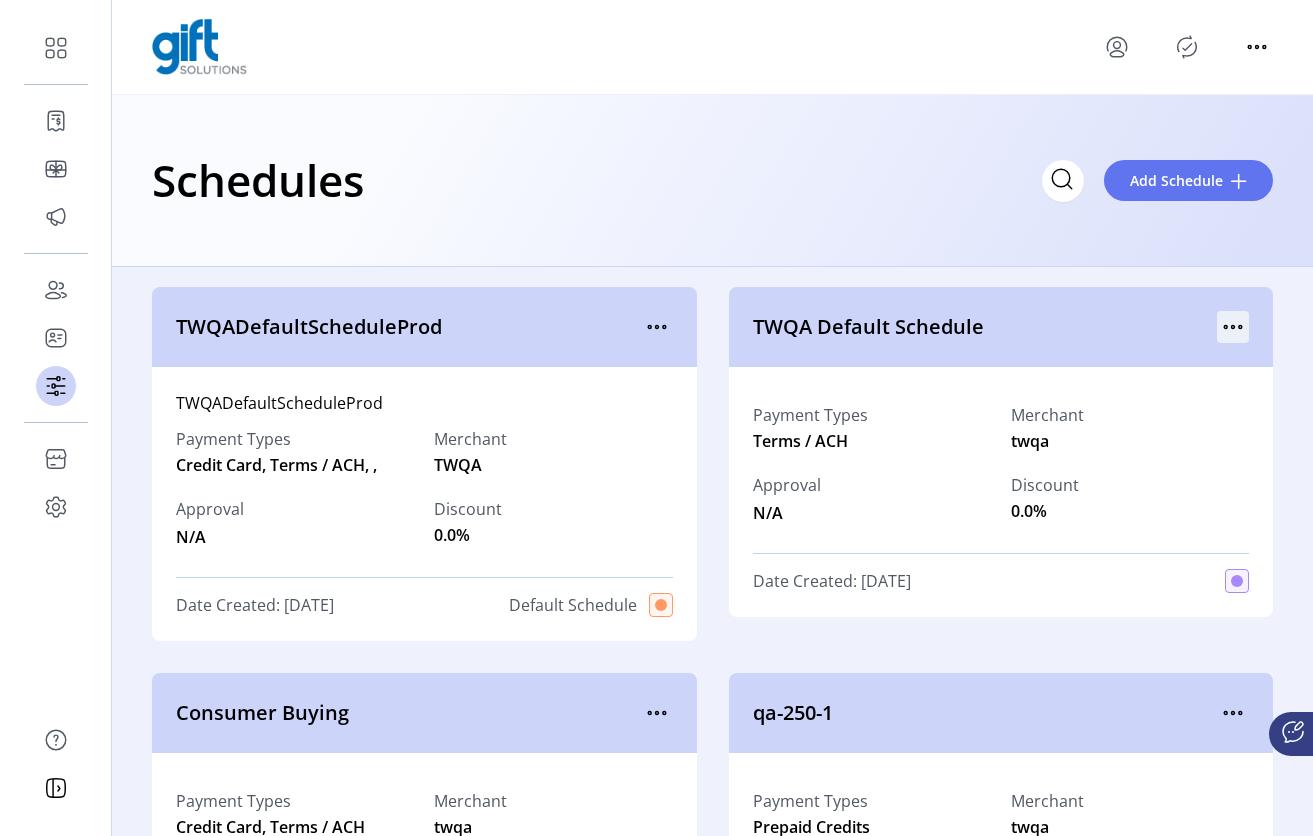 click 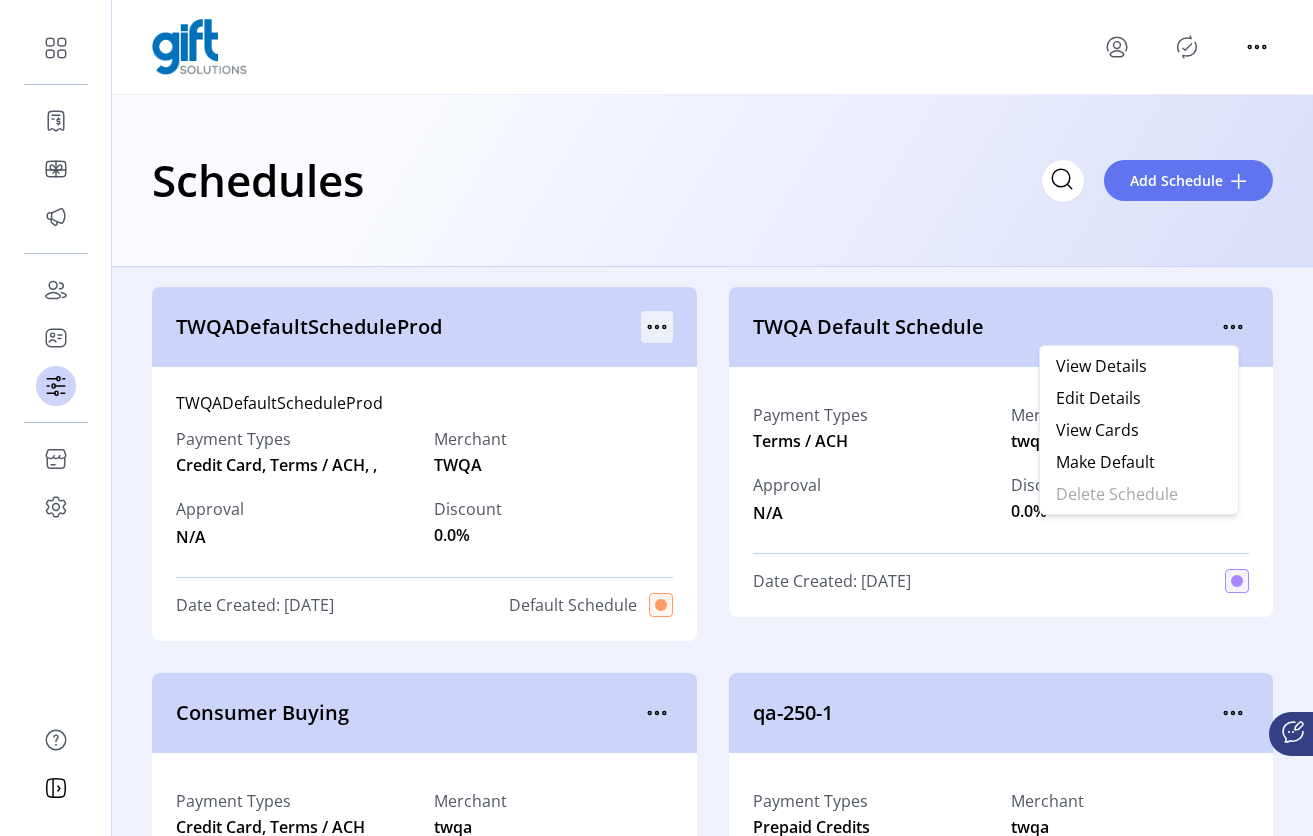 click 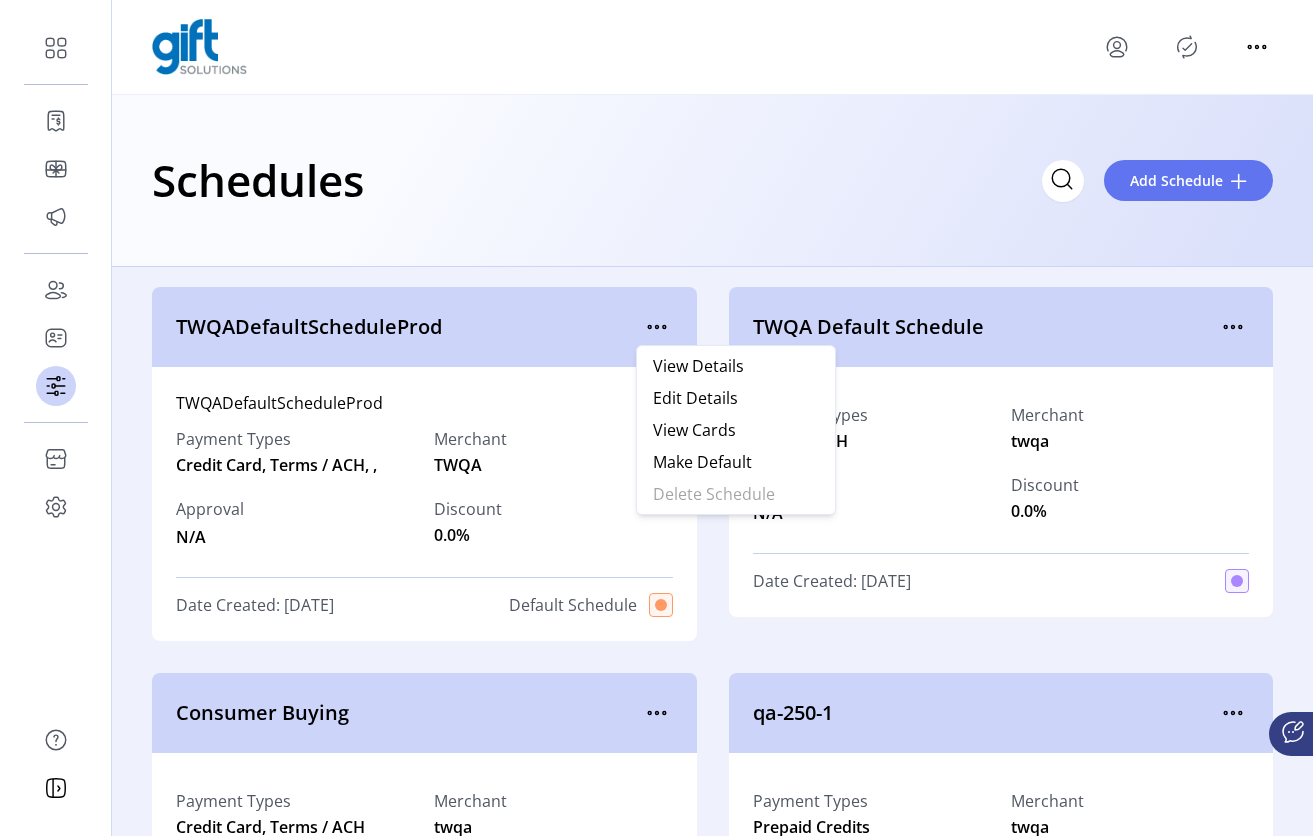 click on "qa-250-1" 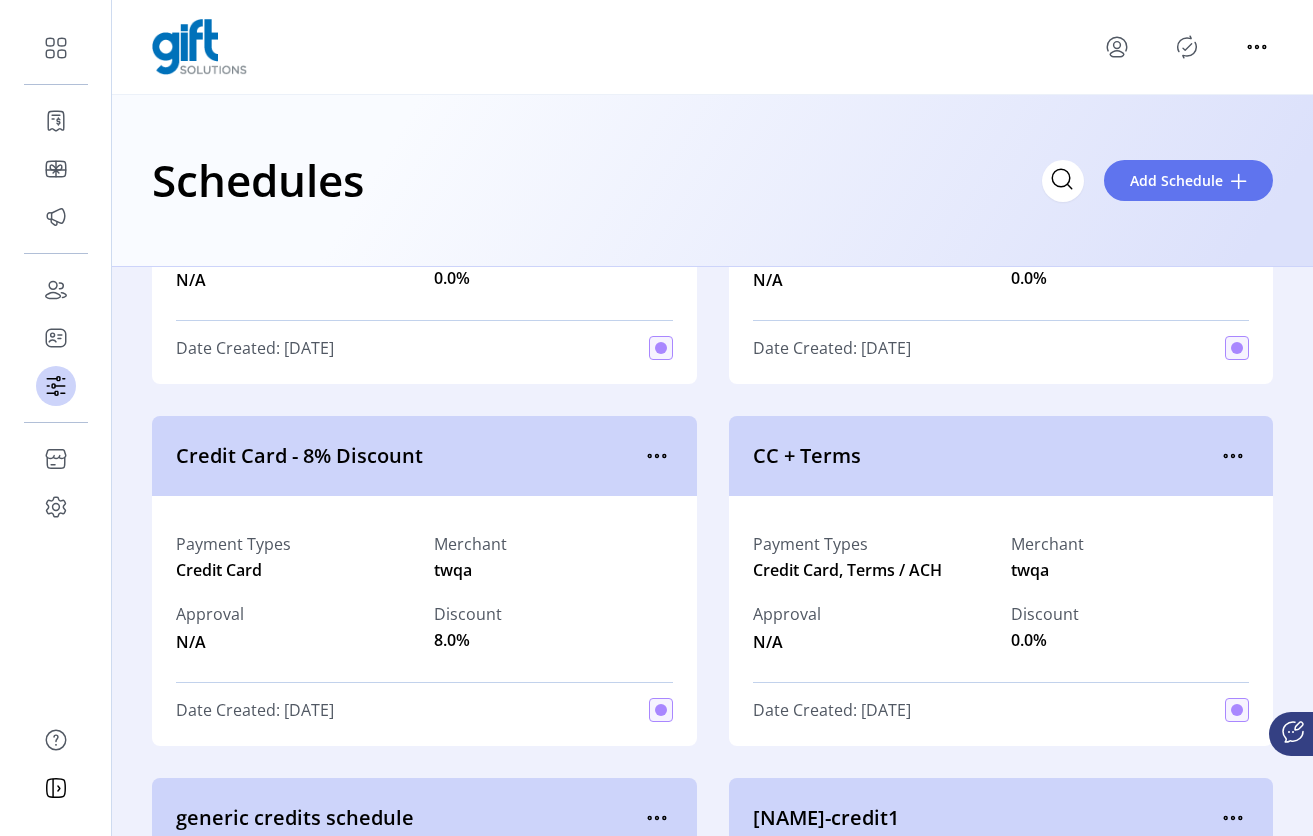 scroll, scrollTop: 615, scrollLeft: 0, axis: vertical 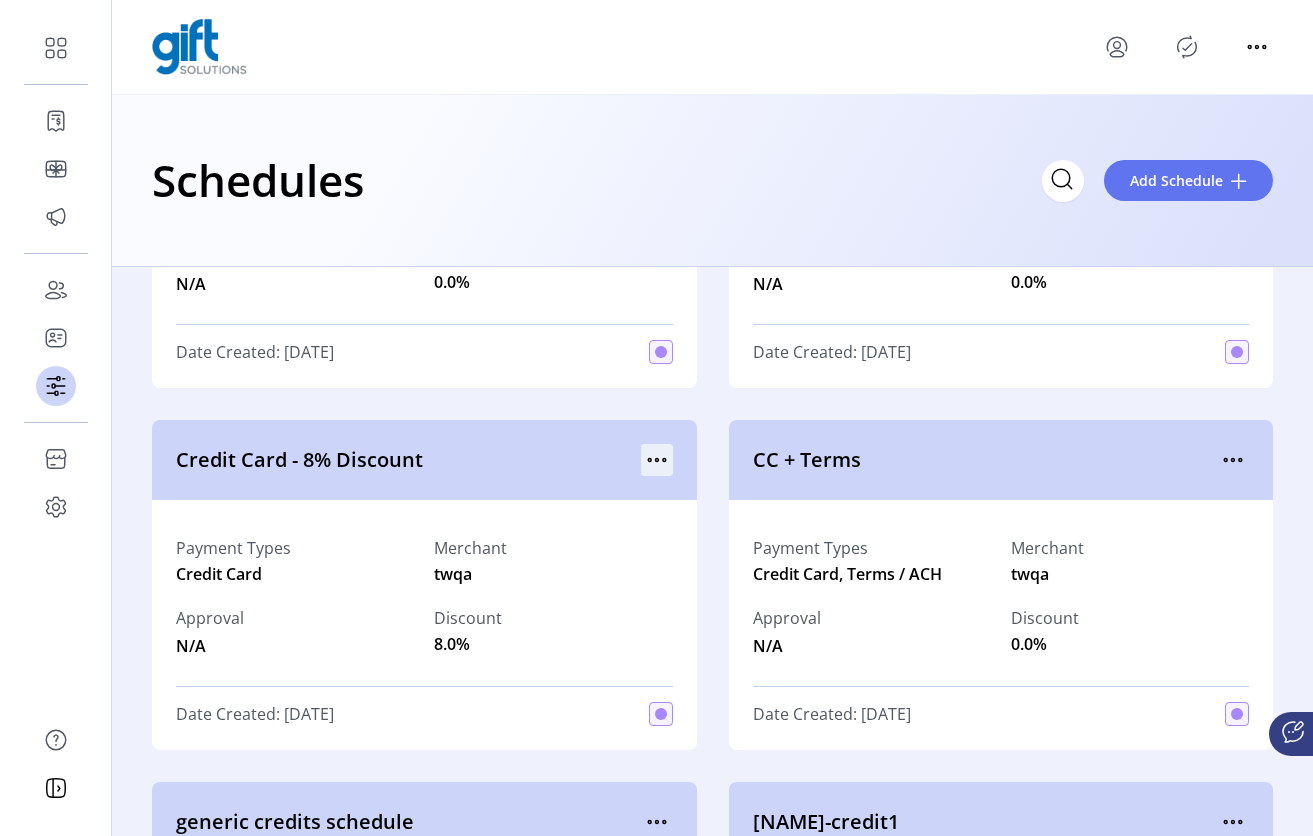 click 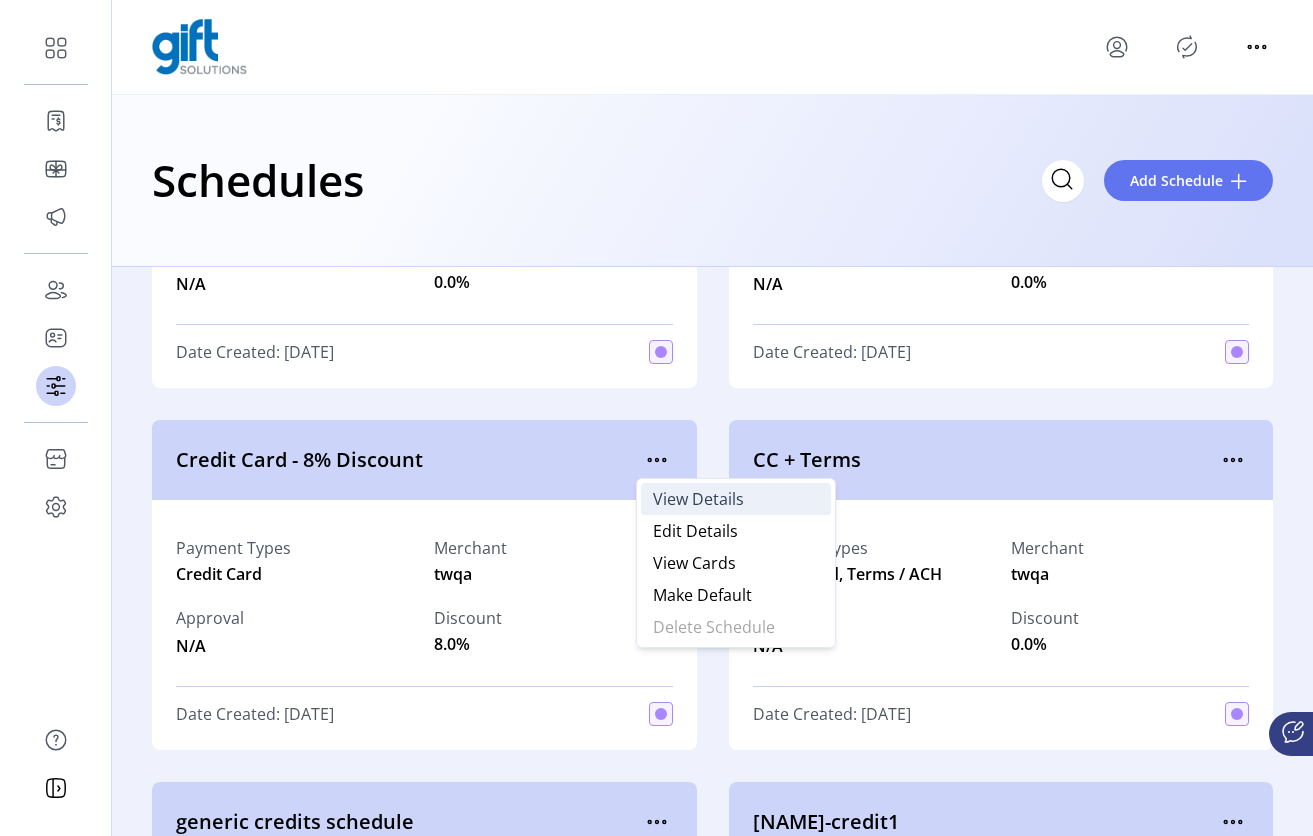 click on "View Details" at bounding box center [698, 499] 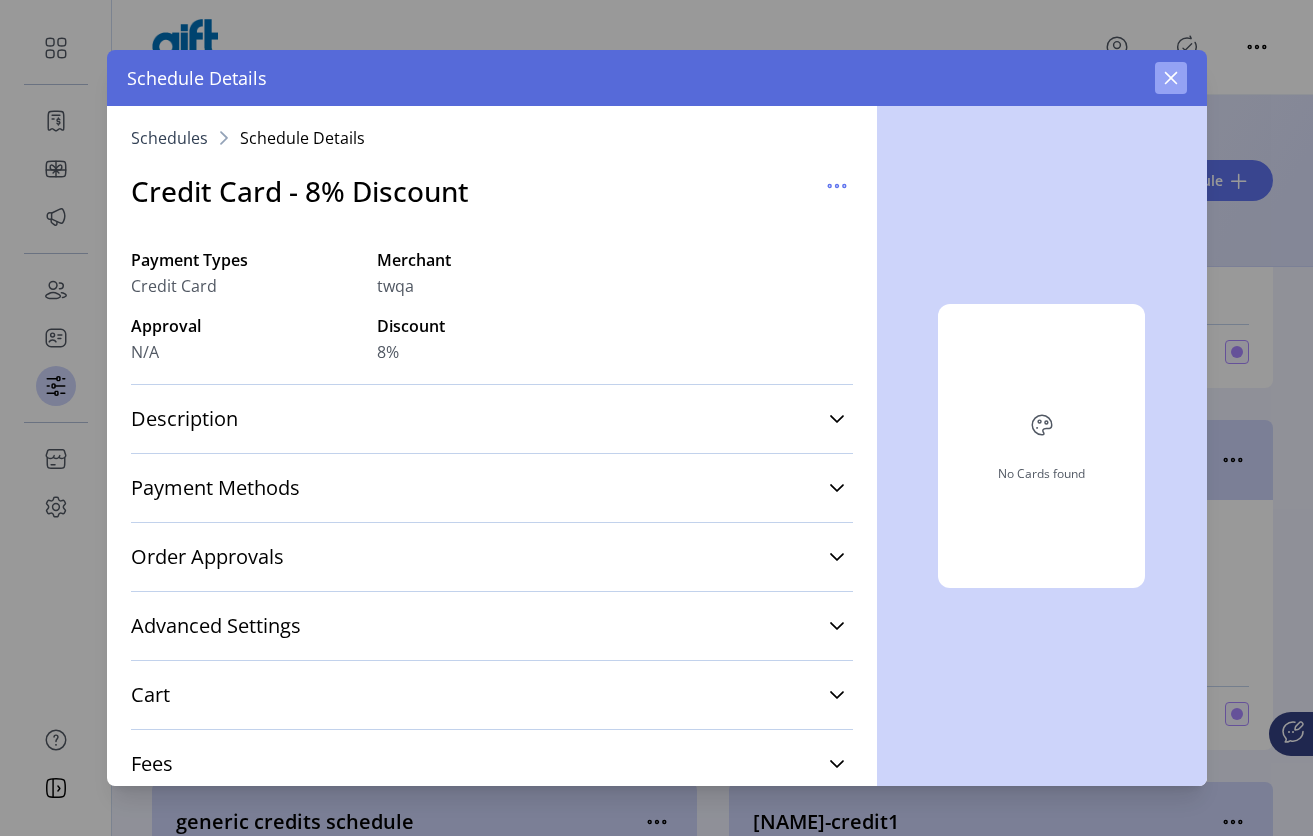 click 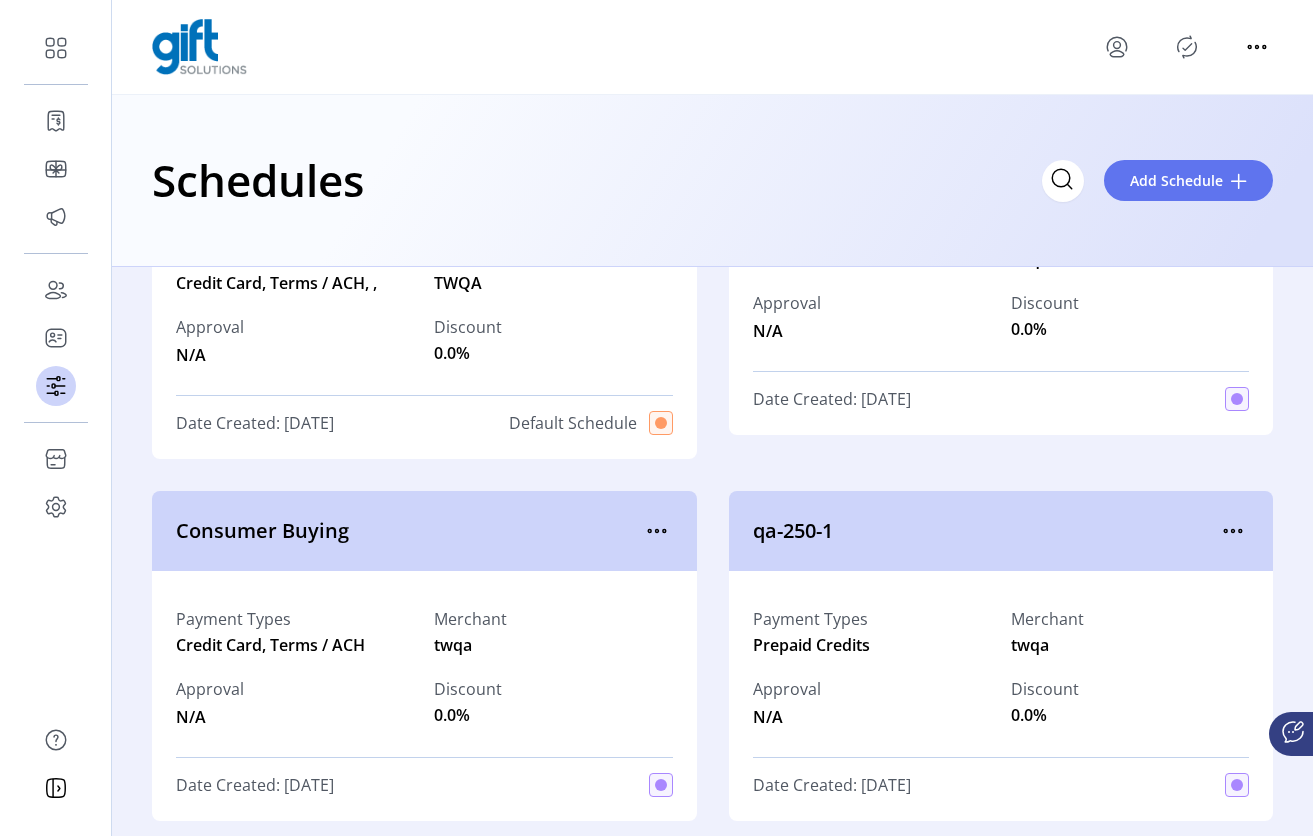 scroll, scrollTop: 0, scrollLeft: 0, axis: both 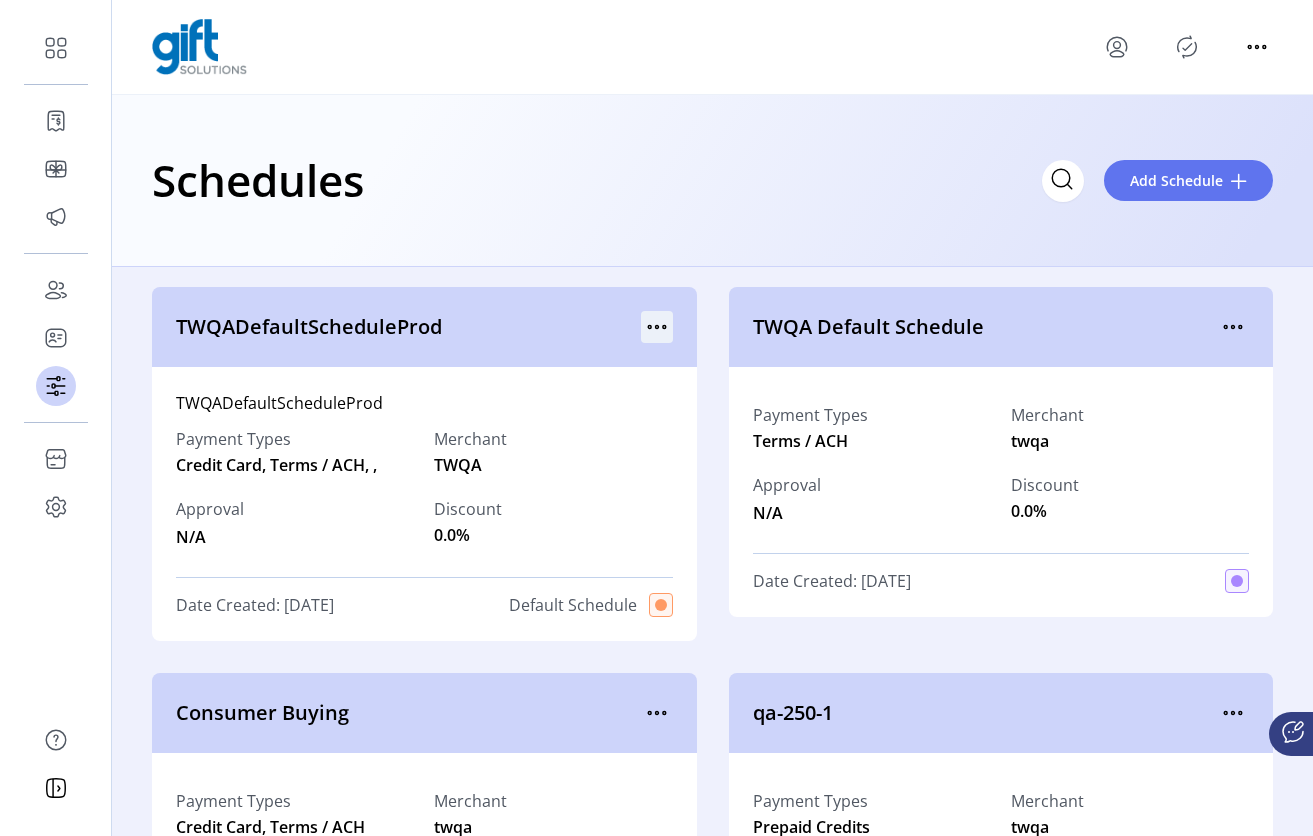 click 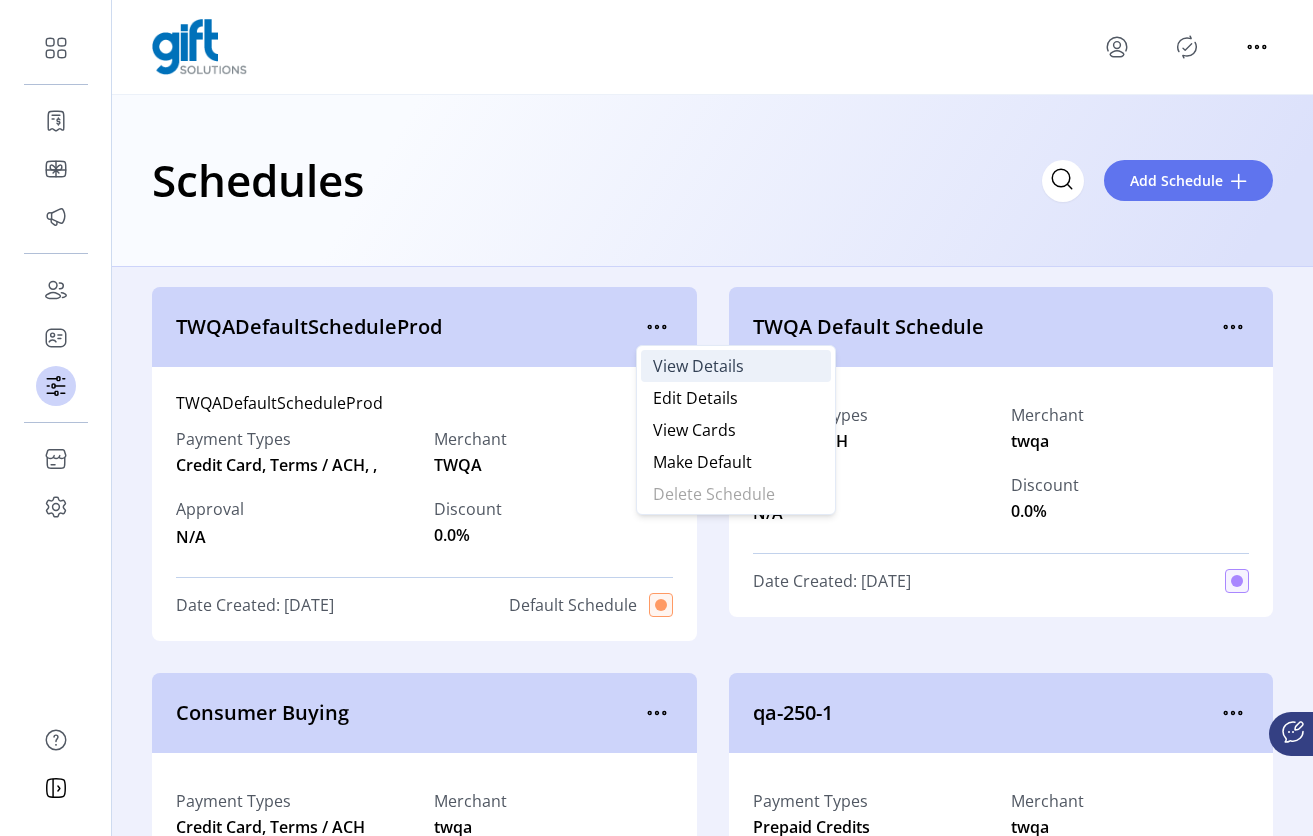 click on "View Details" at bounding box center [698, 366] 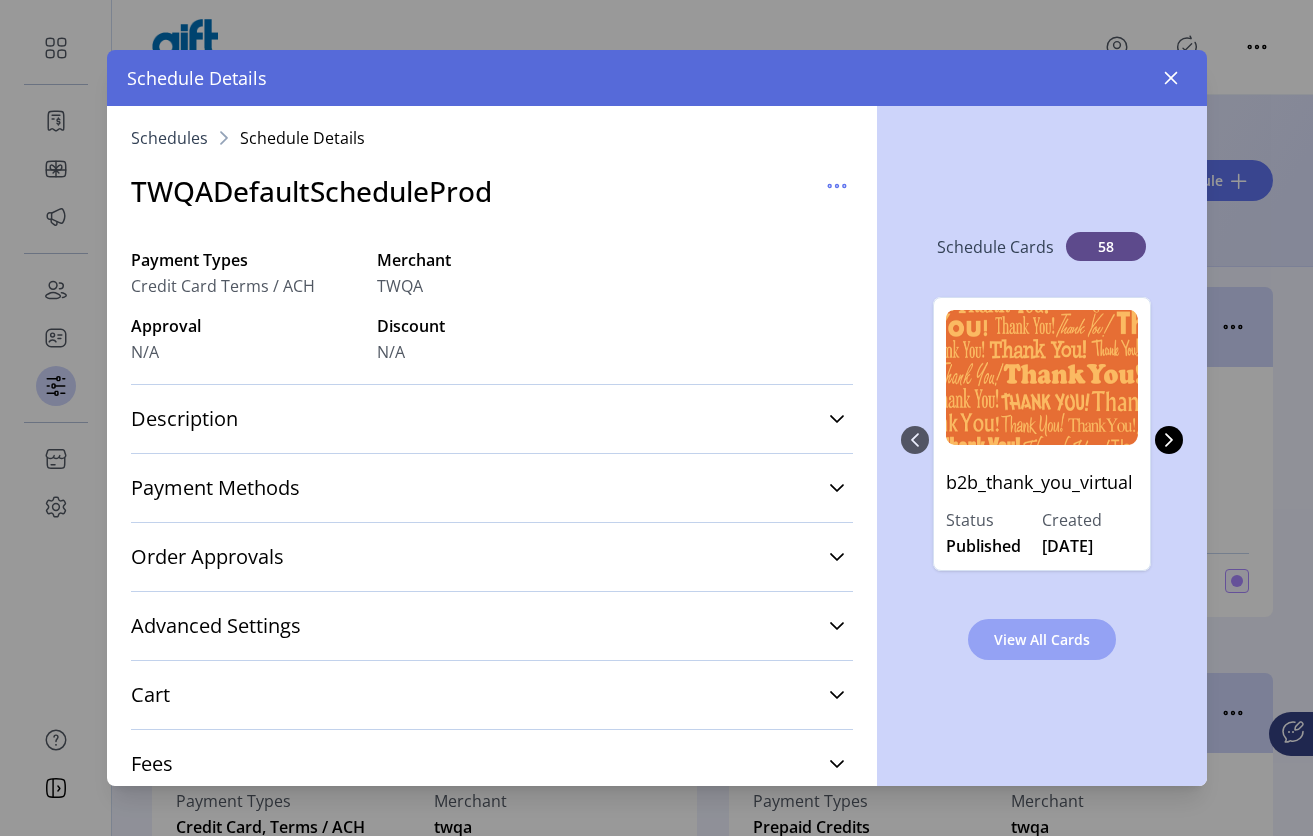 click on "View All Cards" 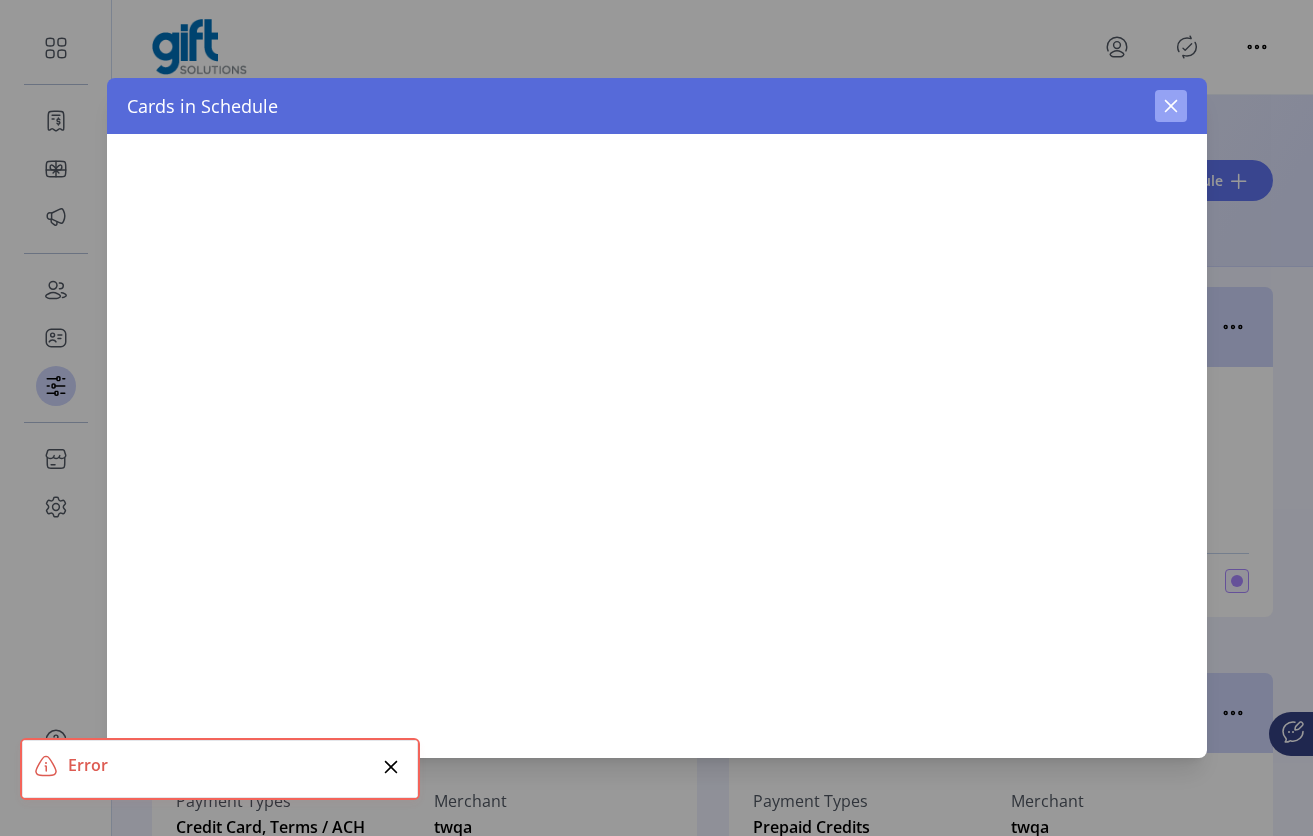 click 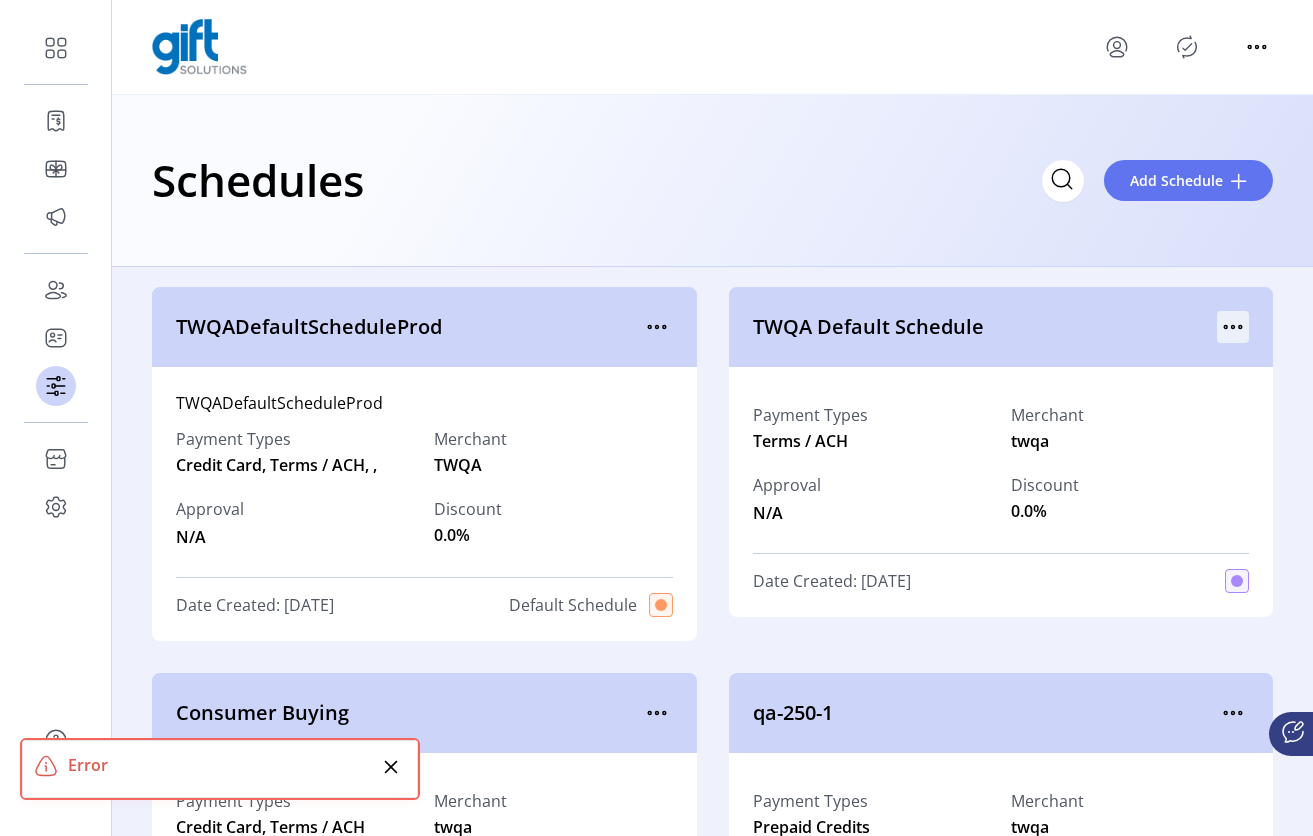 click on "TWQA Default Schedule" 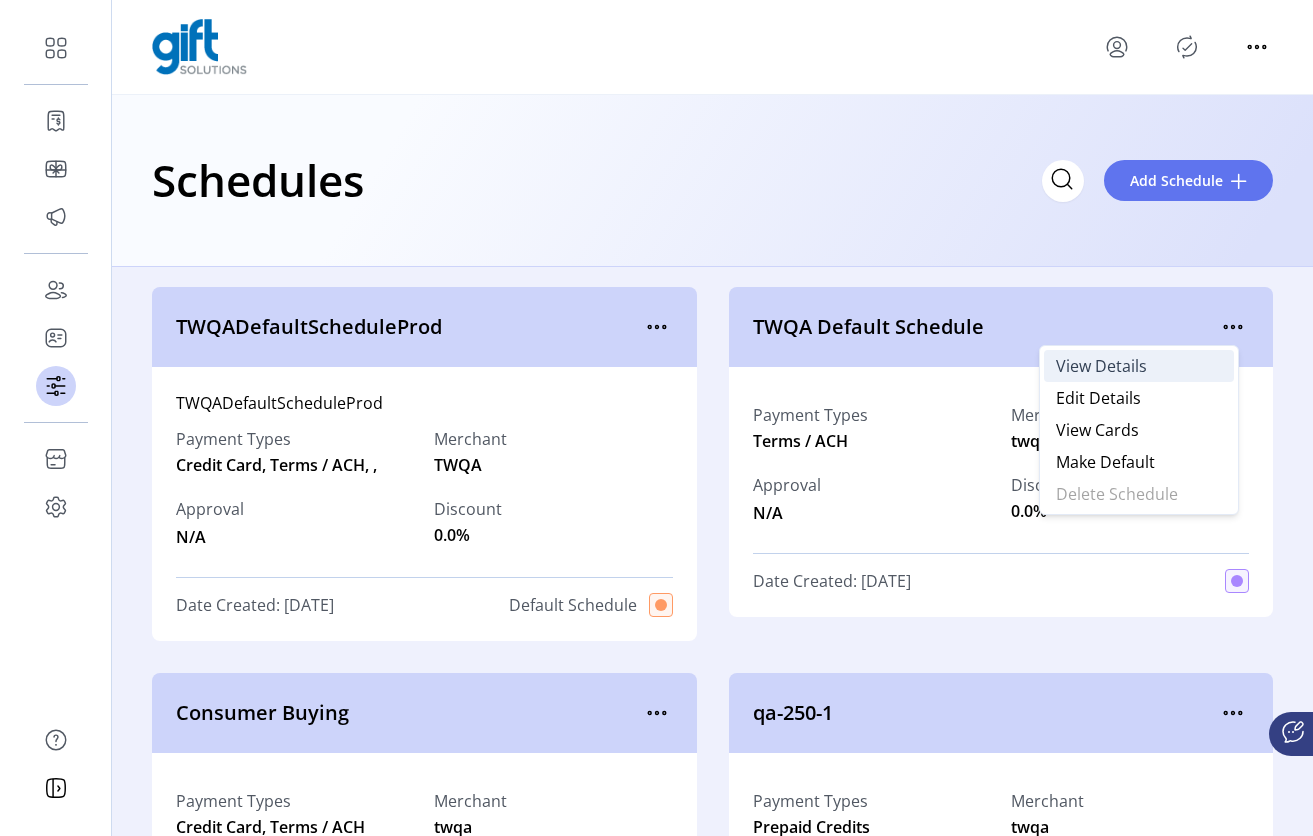 click on "View Details" at bounding box center [1101, 366] 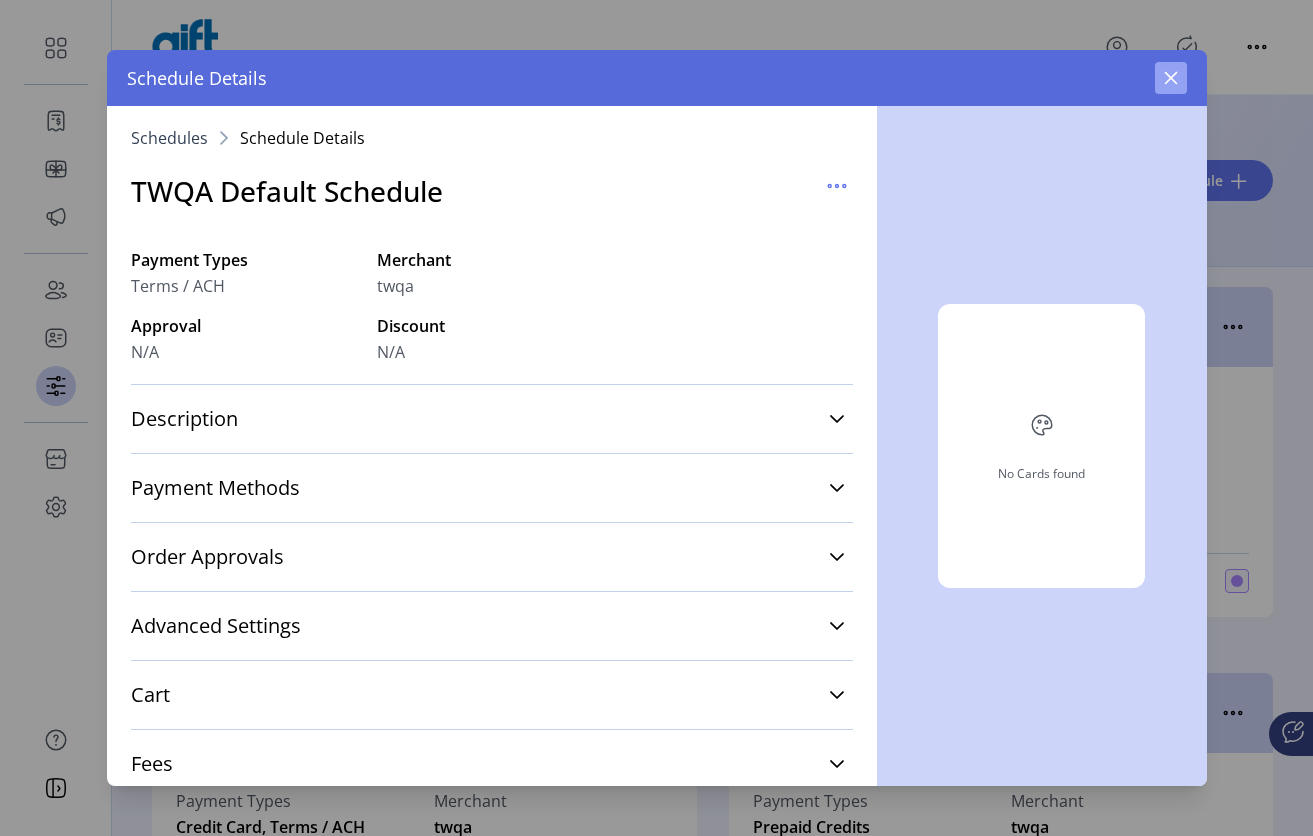 click 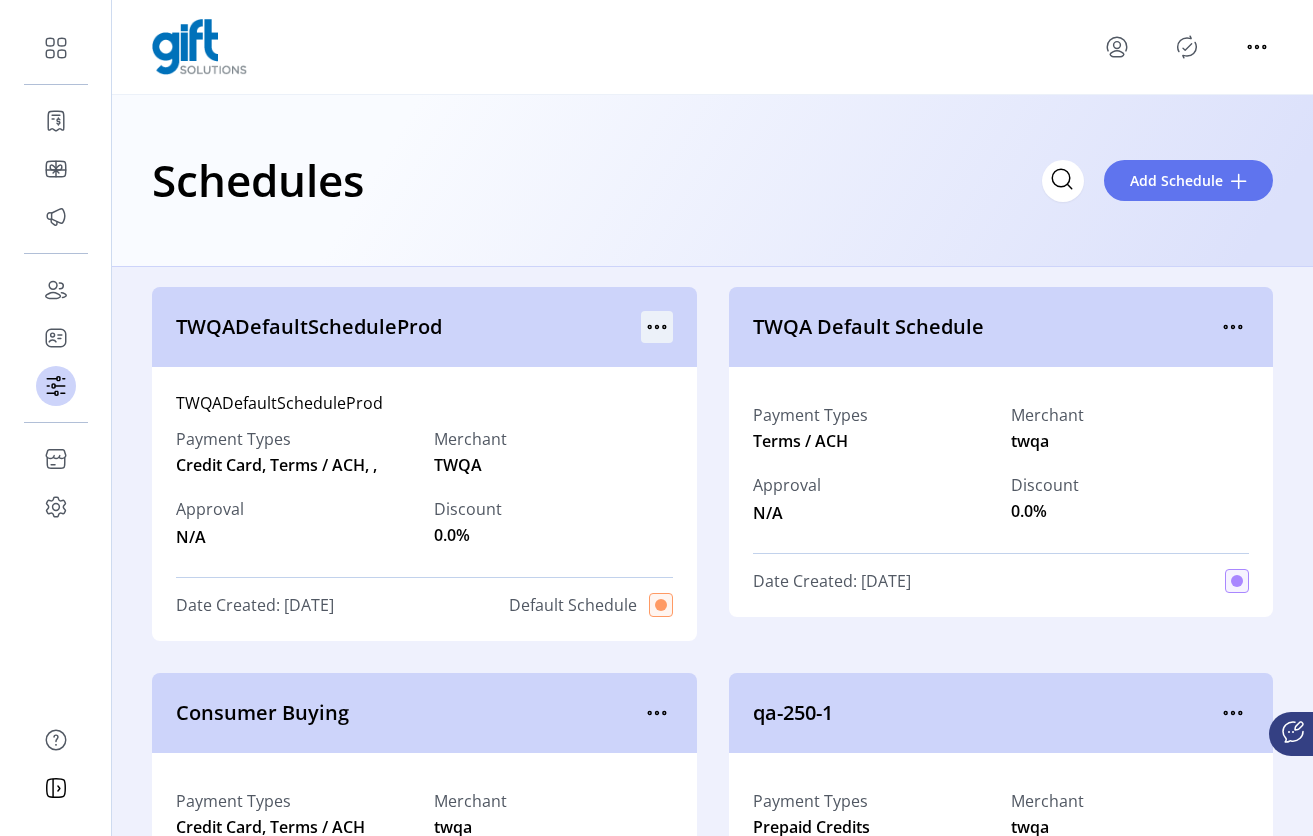 click 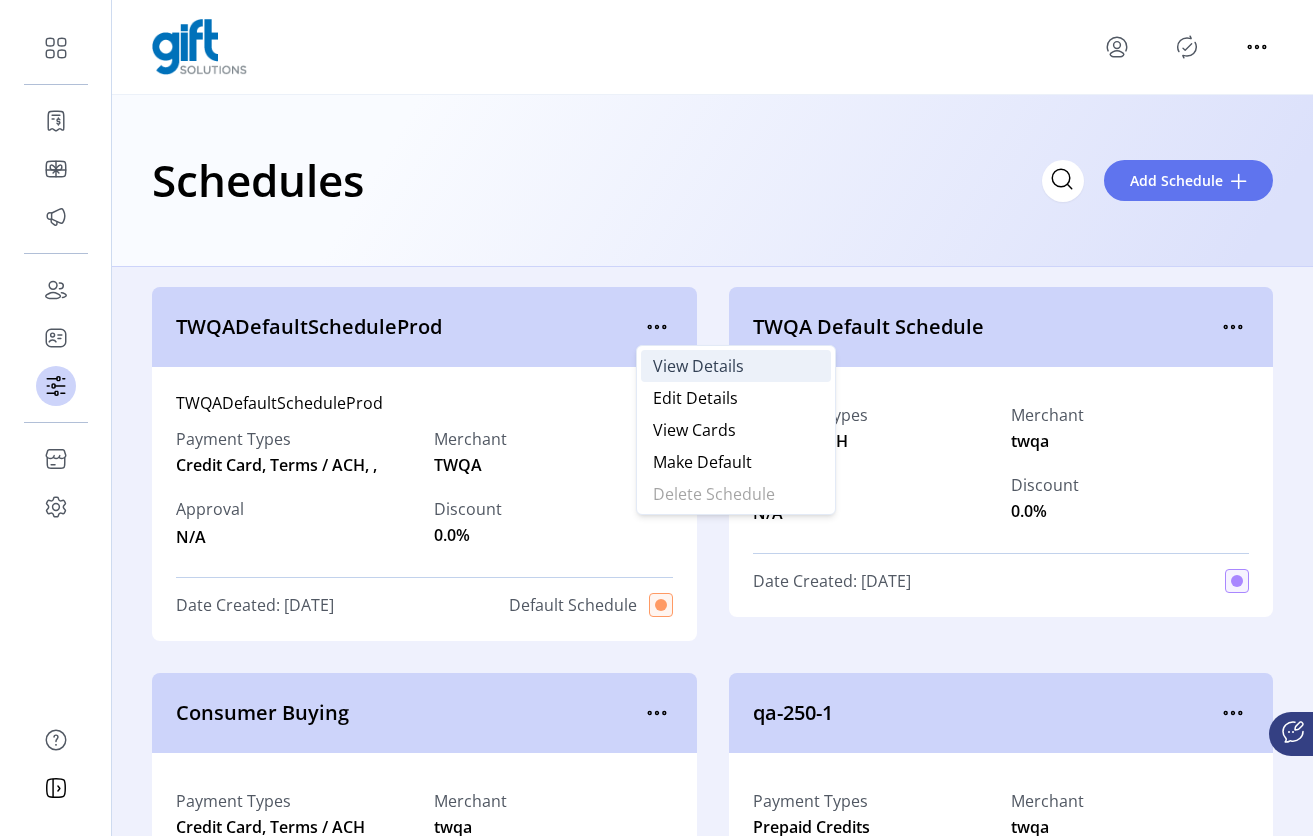 click on "View Details" at bounding box center (698, 366) 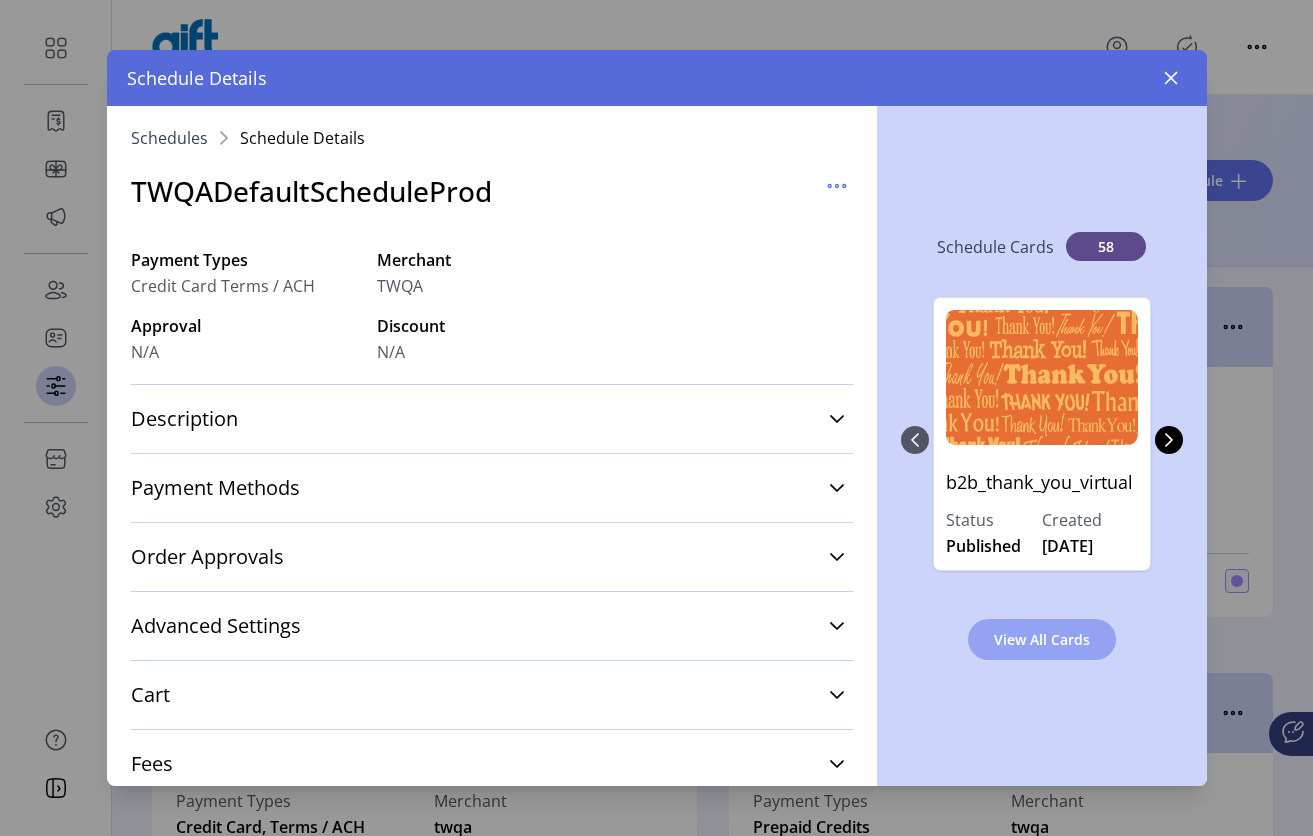 click on "View All Cards" 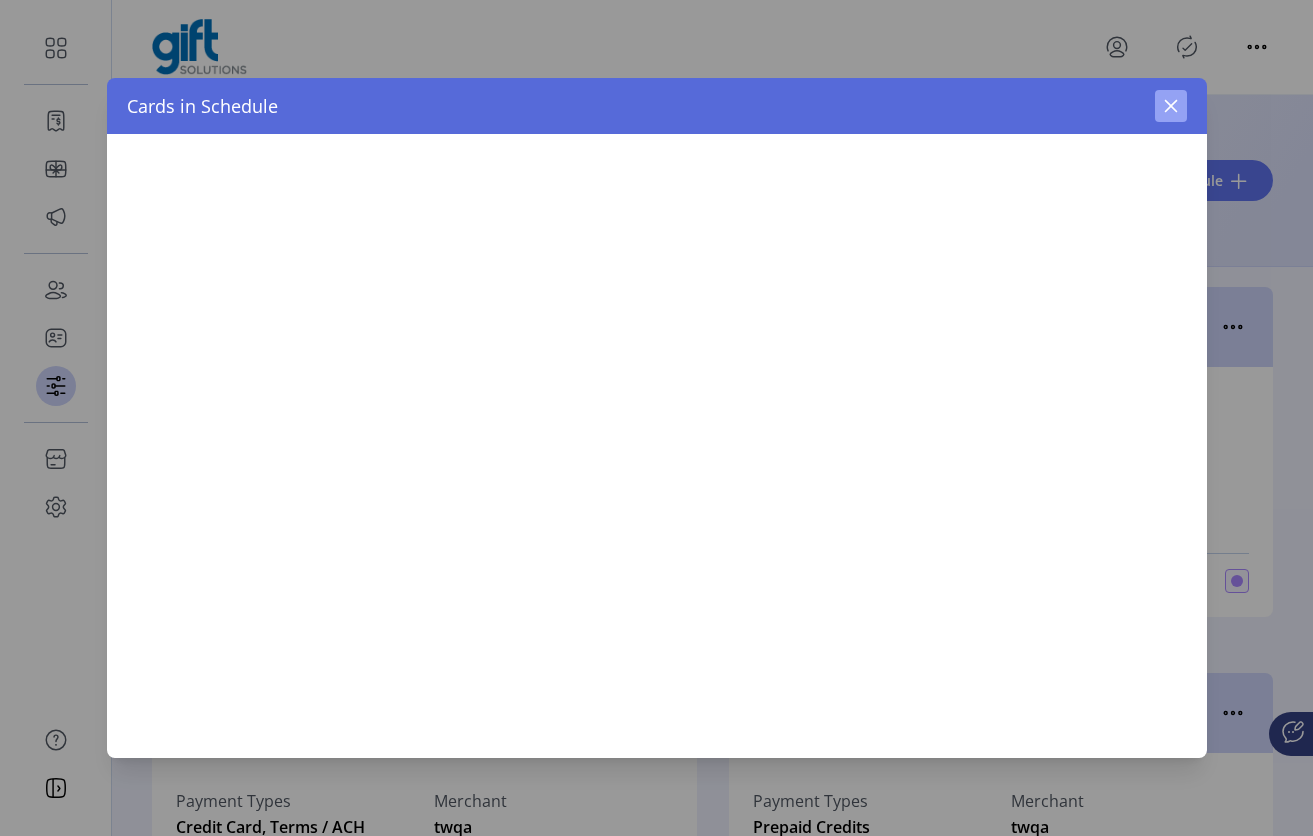click 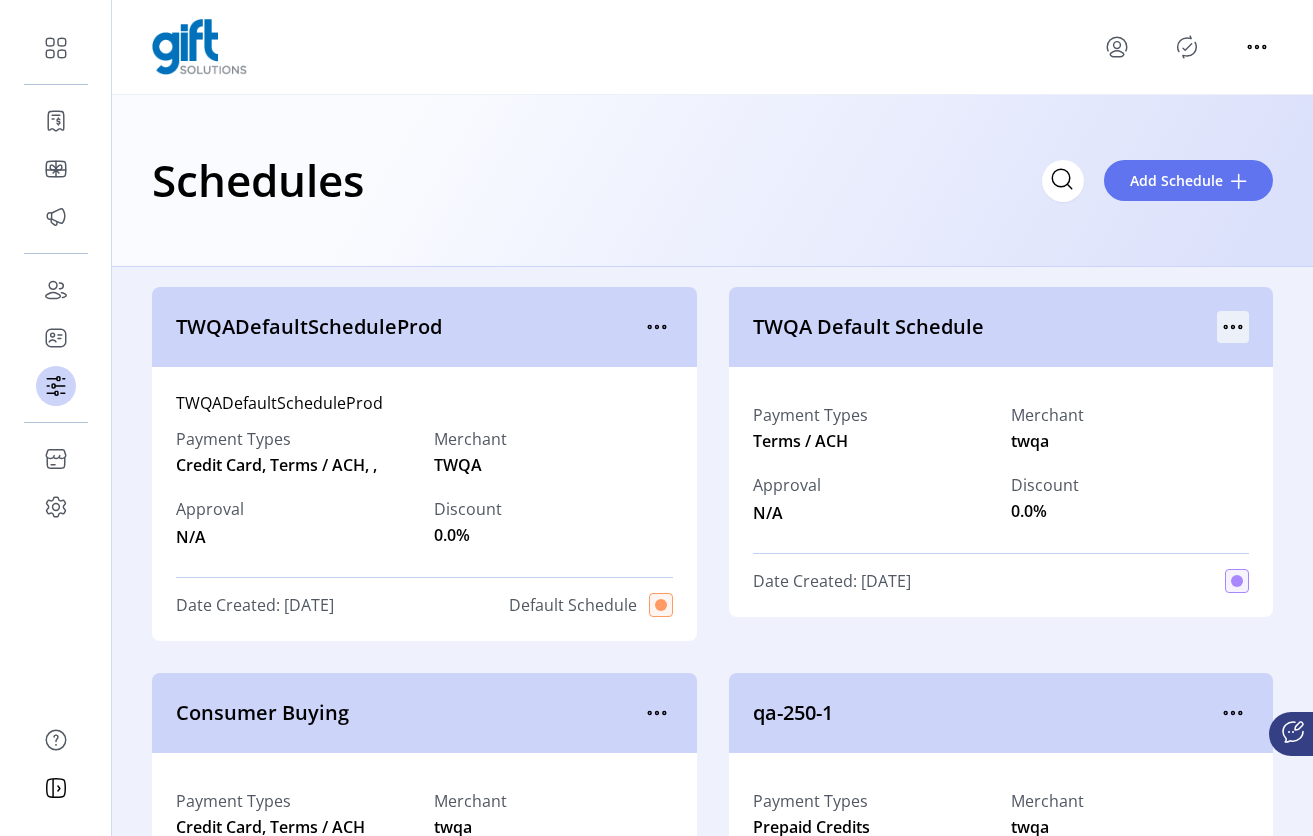 click 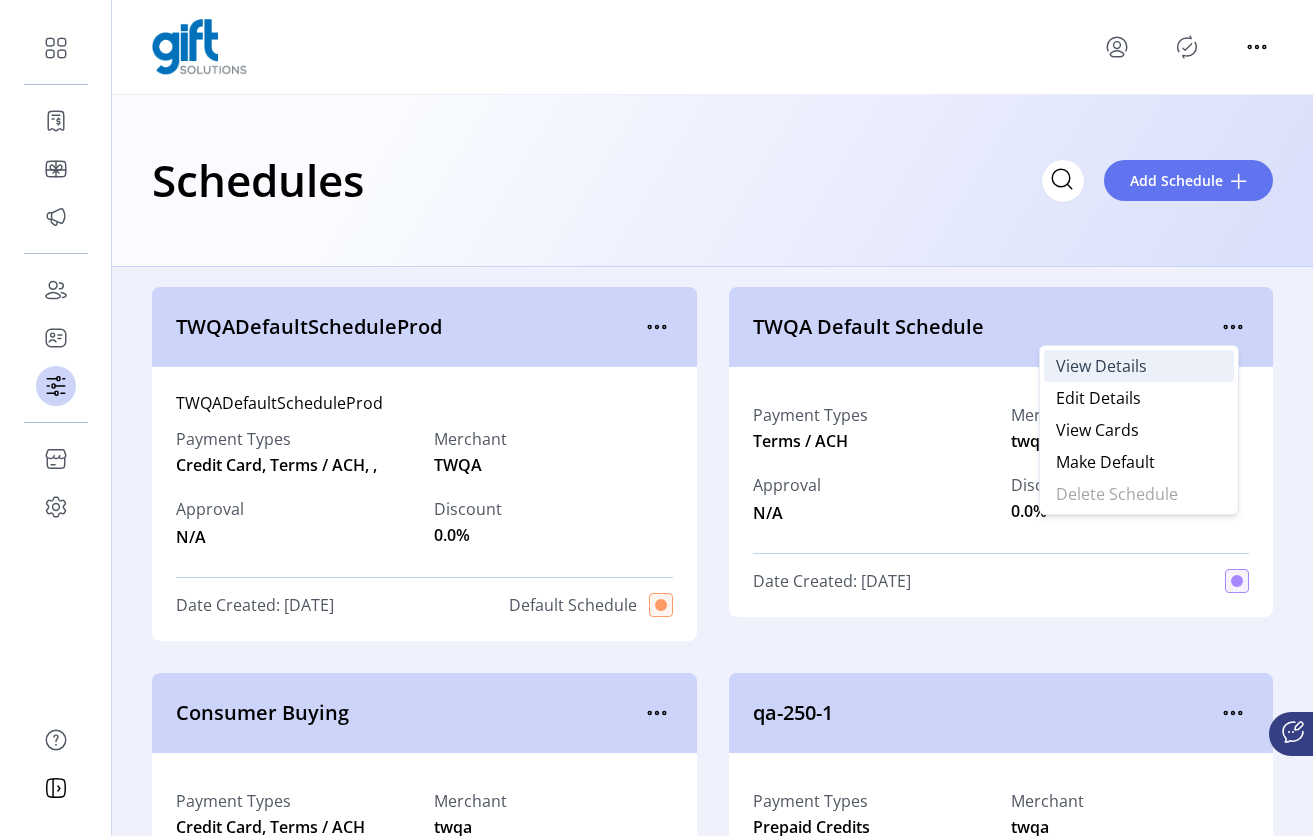 click on "View Details" at bounding box center [1101, 366] 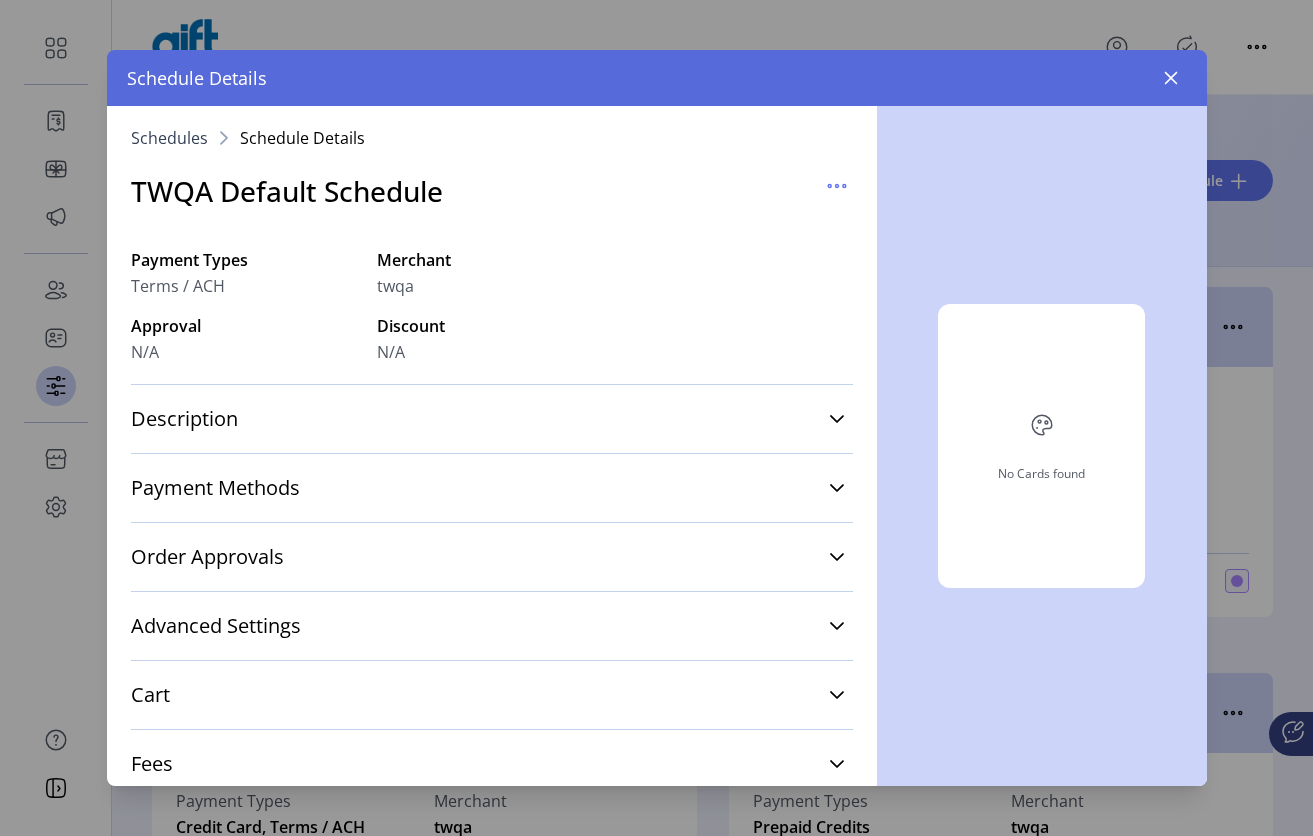 drag, startPoint x: 1168, startPoint y: 87, endPoint x: 1180, endPoint y: 100, distance: 17.691807 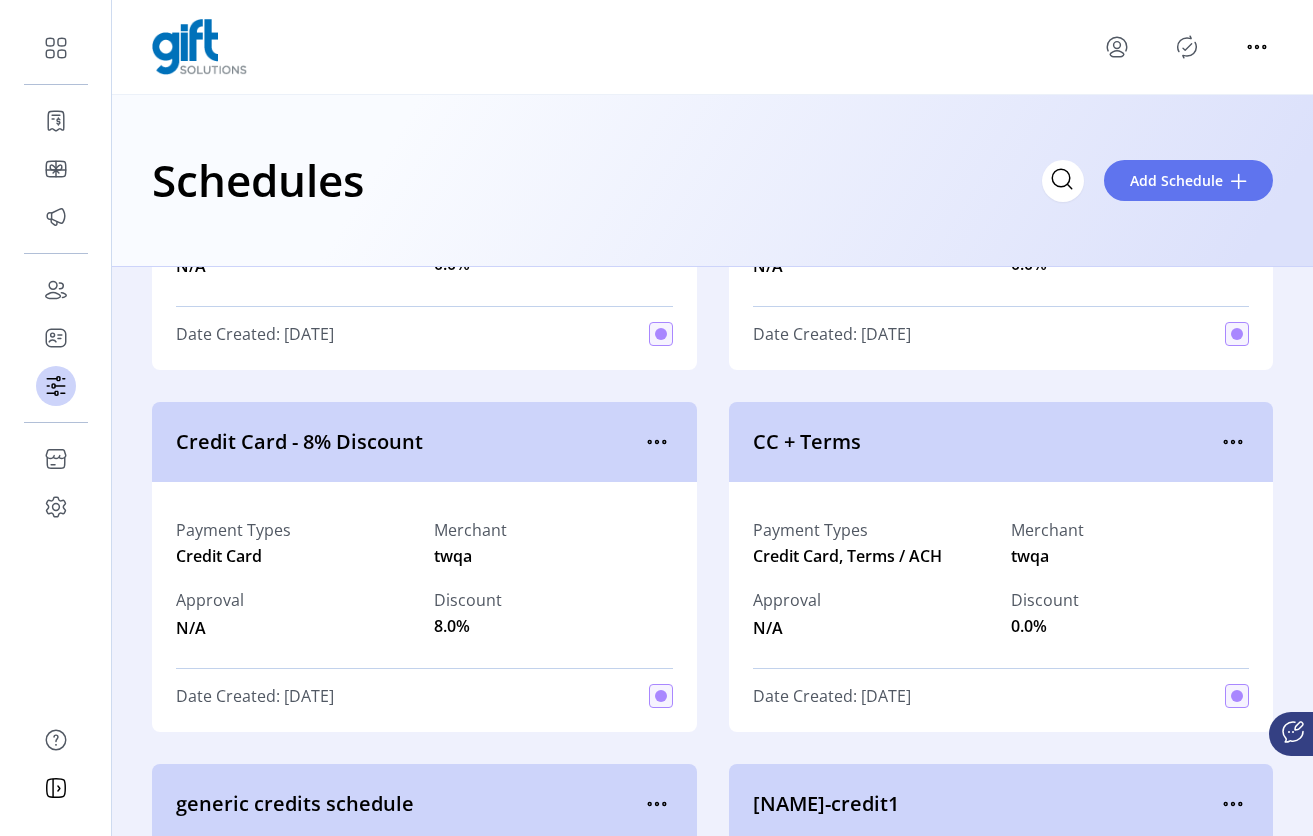 scroll, scrollTop: 899, scrollLeft: 0, axis: vertical 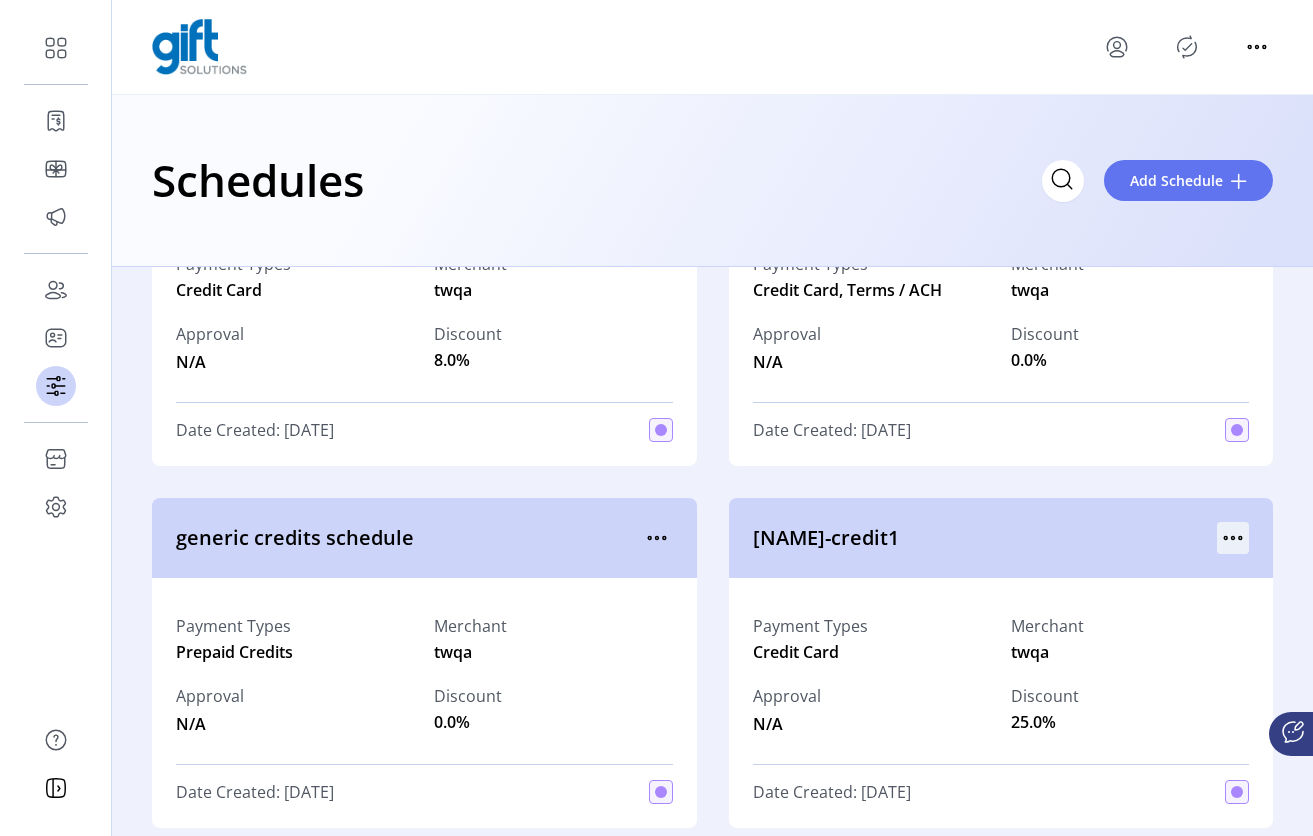 click 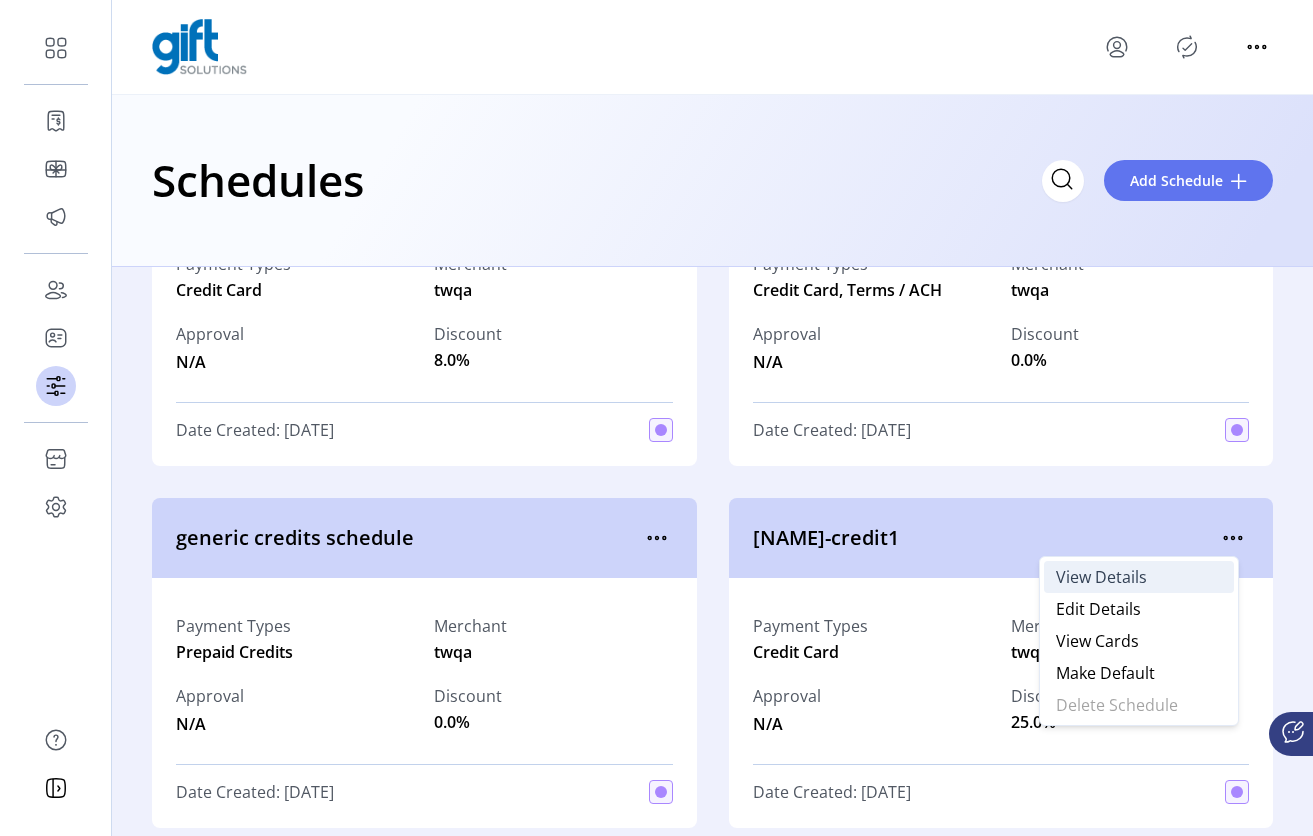 click on "View Details" at bounding box center [1139, 577] 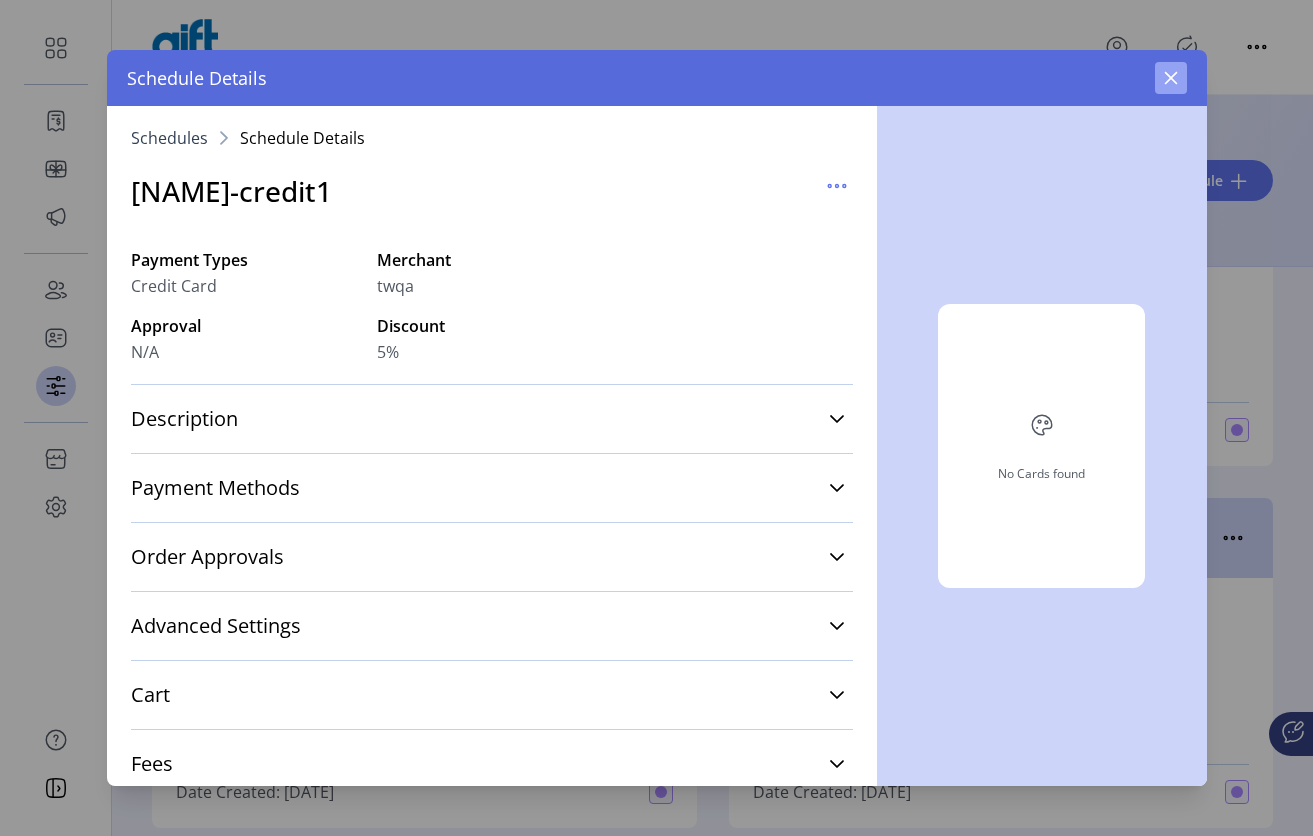 click 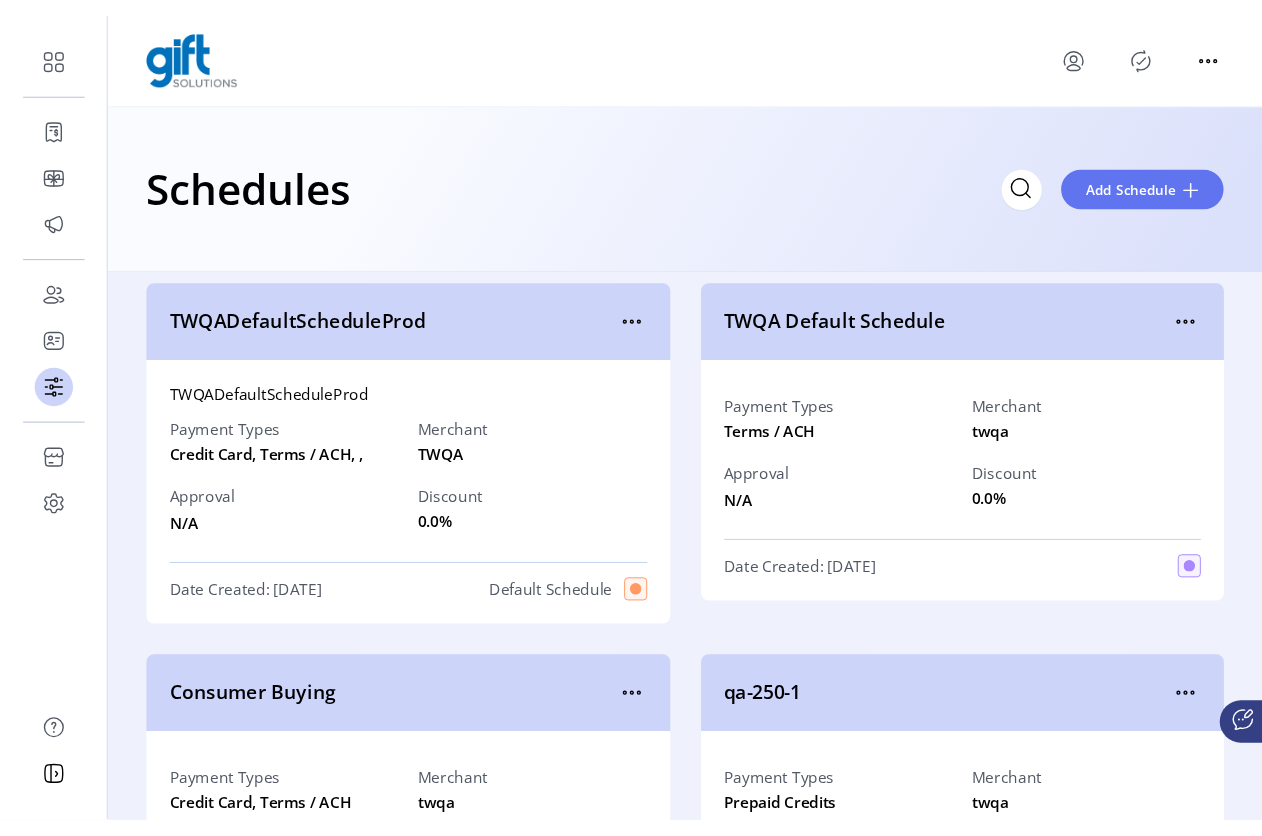 scroll, scrollTop: 0, scrollLeft: 0, axis: both 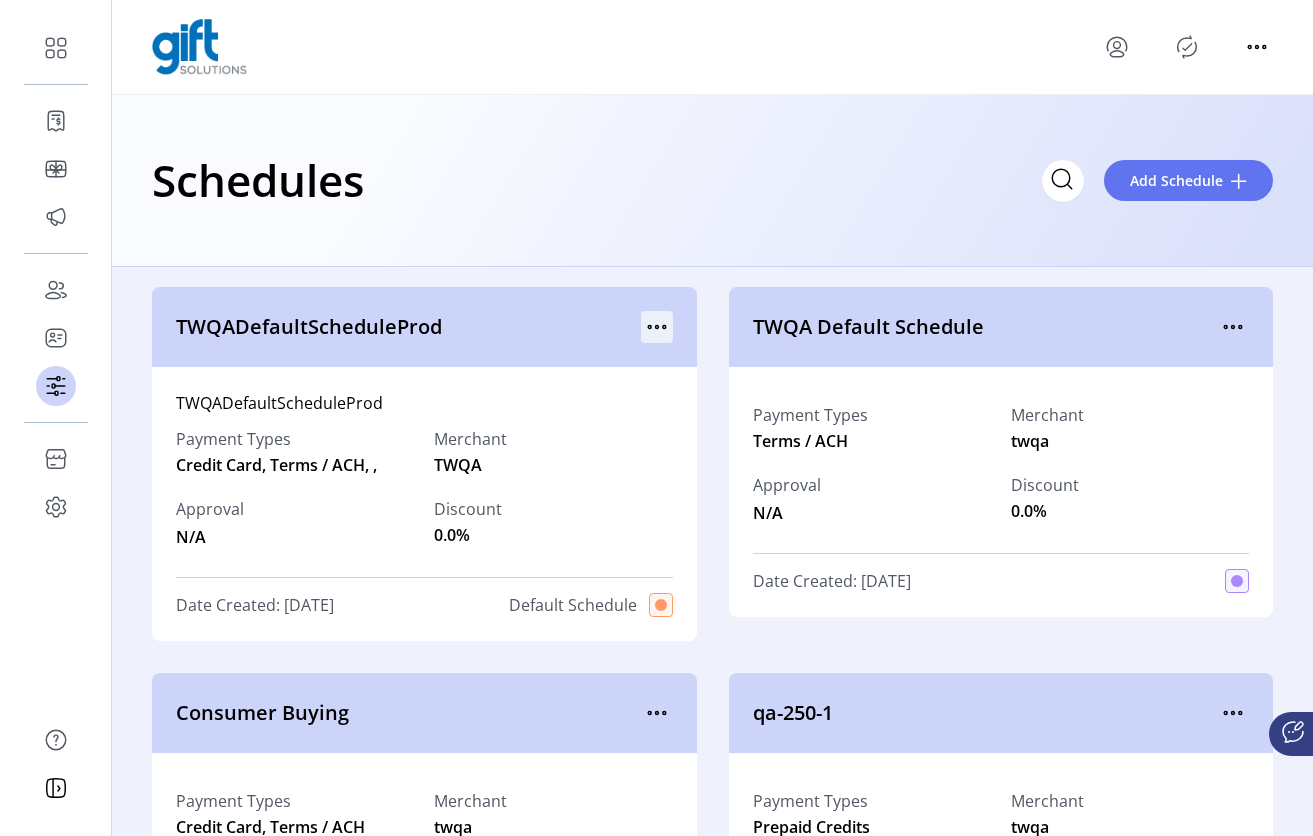 click 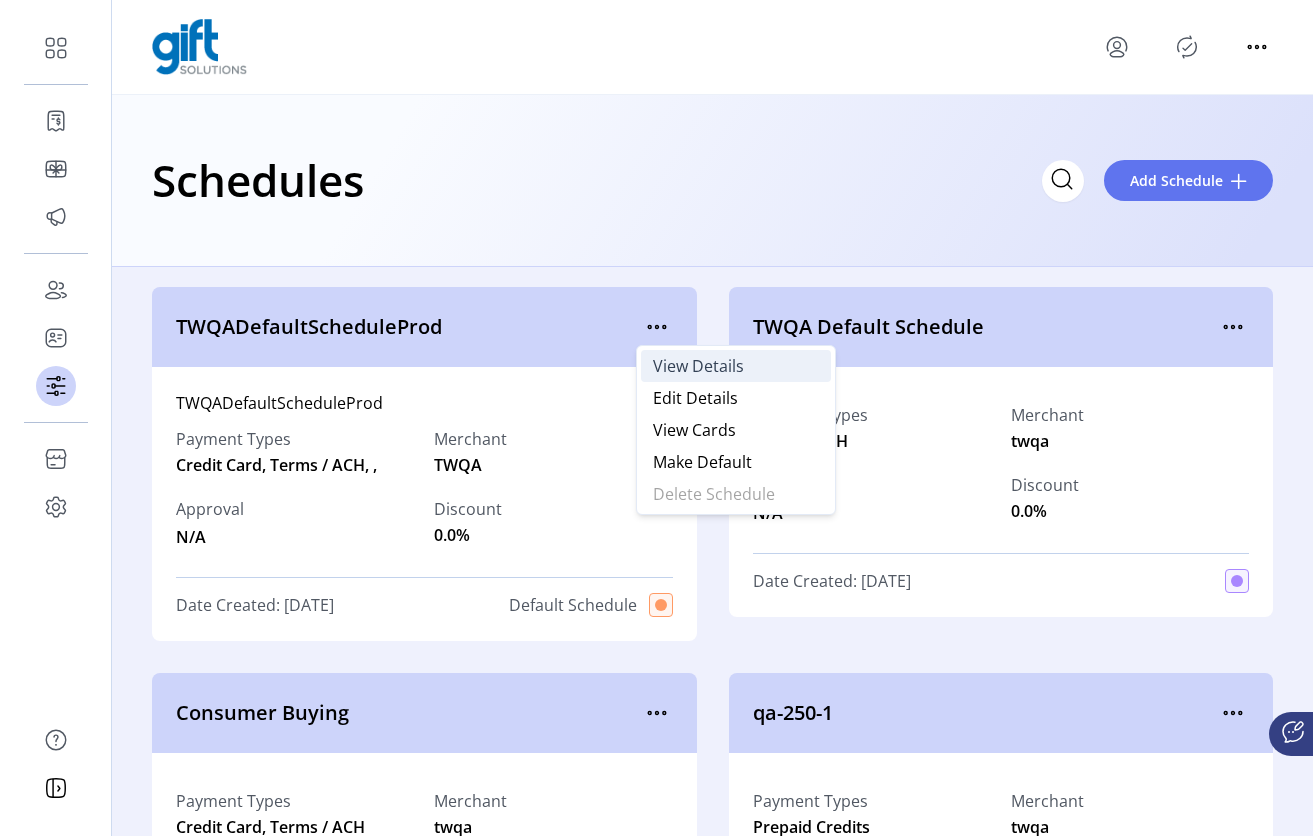 click on "View Details" at bounding box center (698, 366) 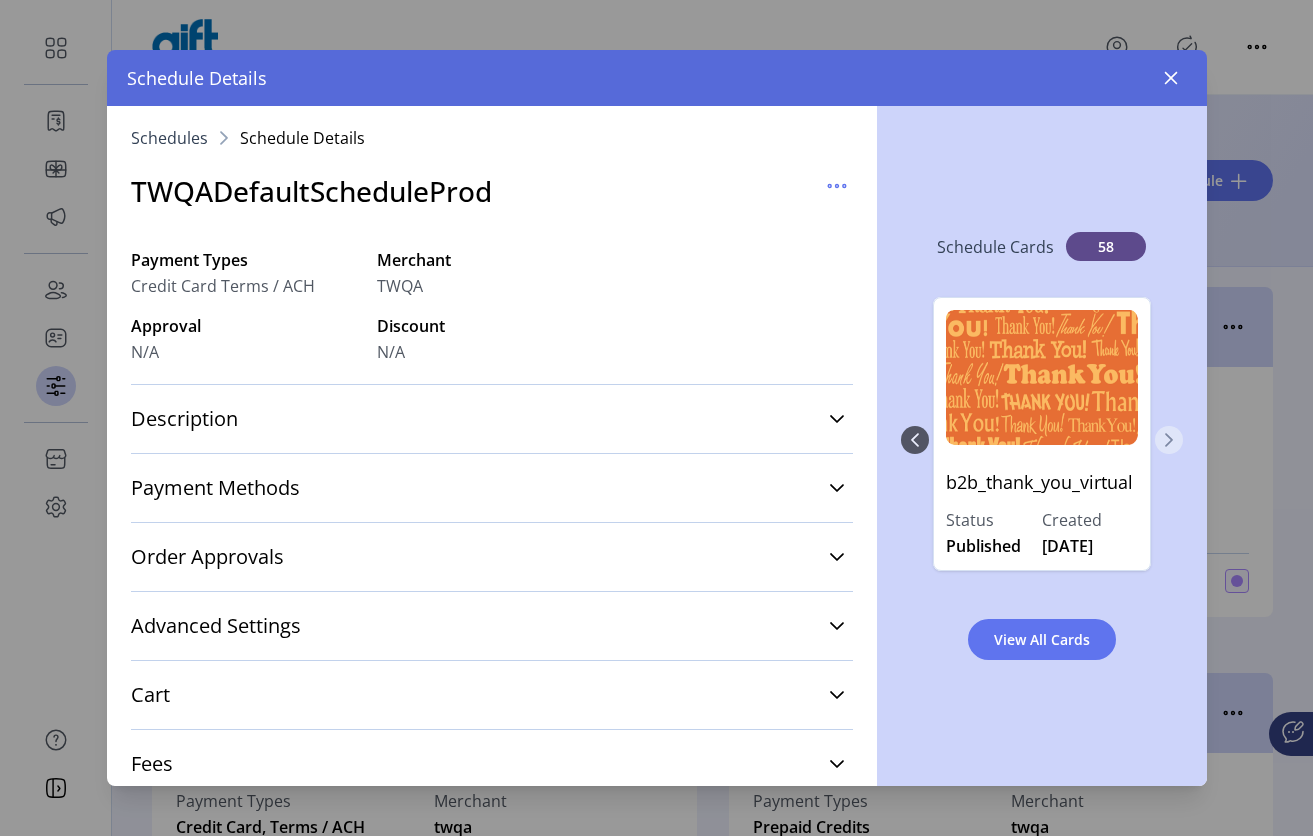 click 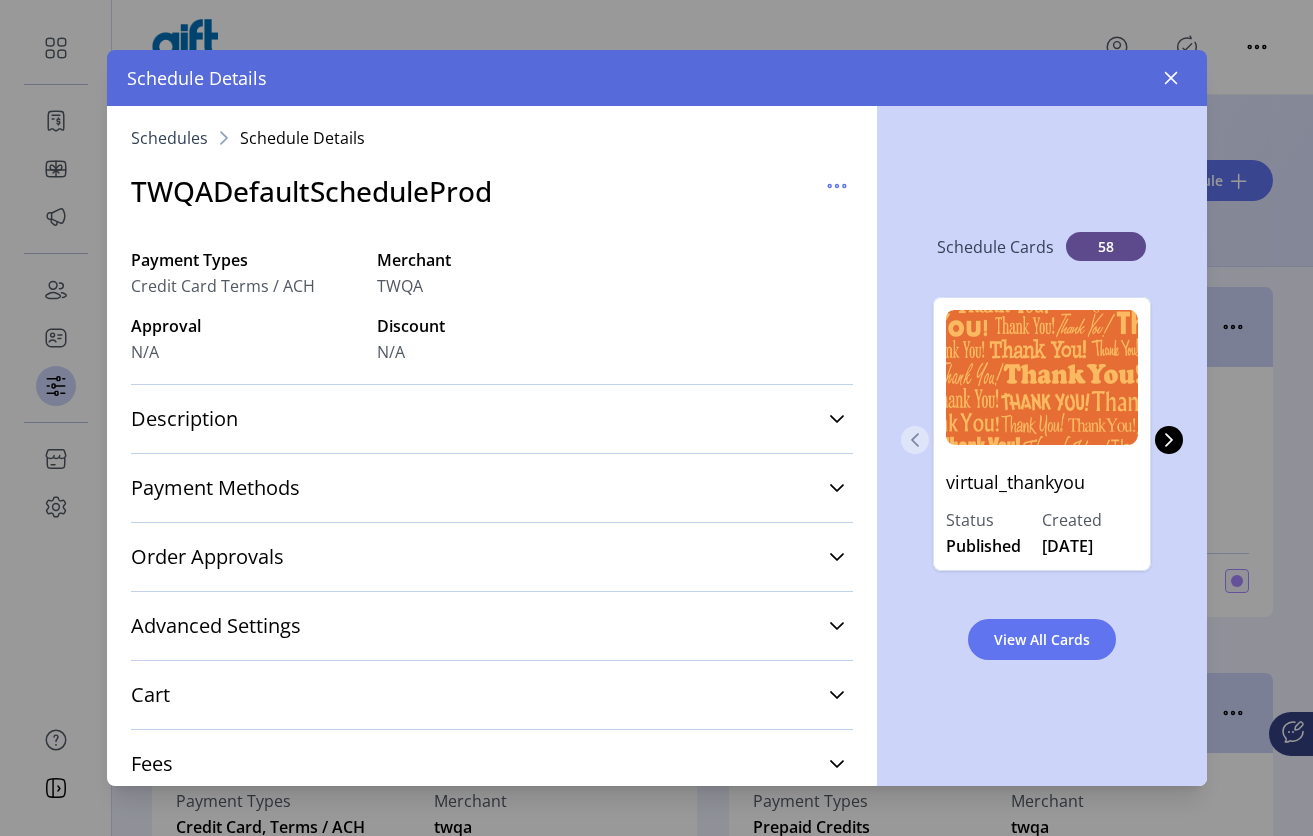 click 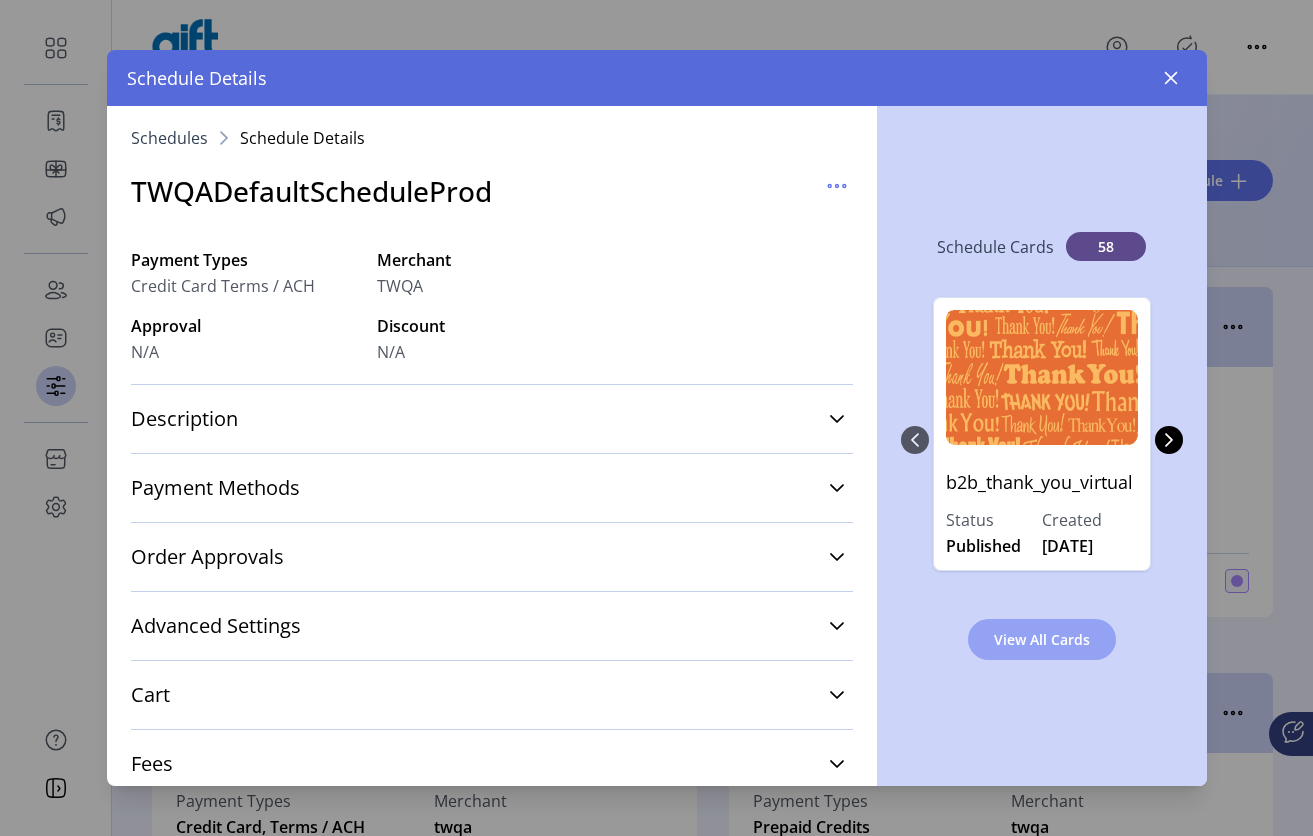 click on "View All Cards" 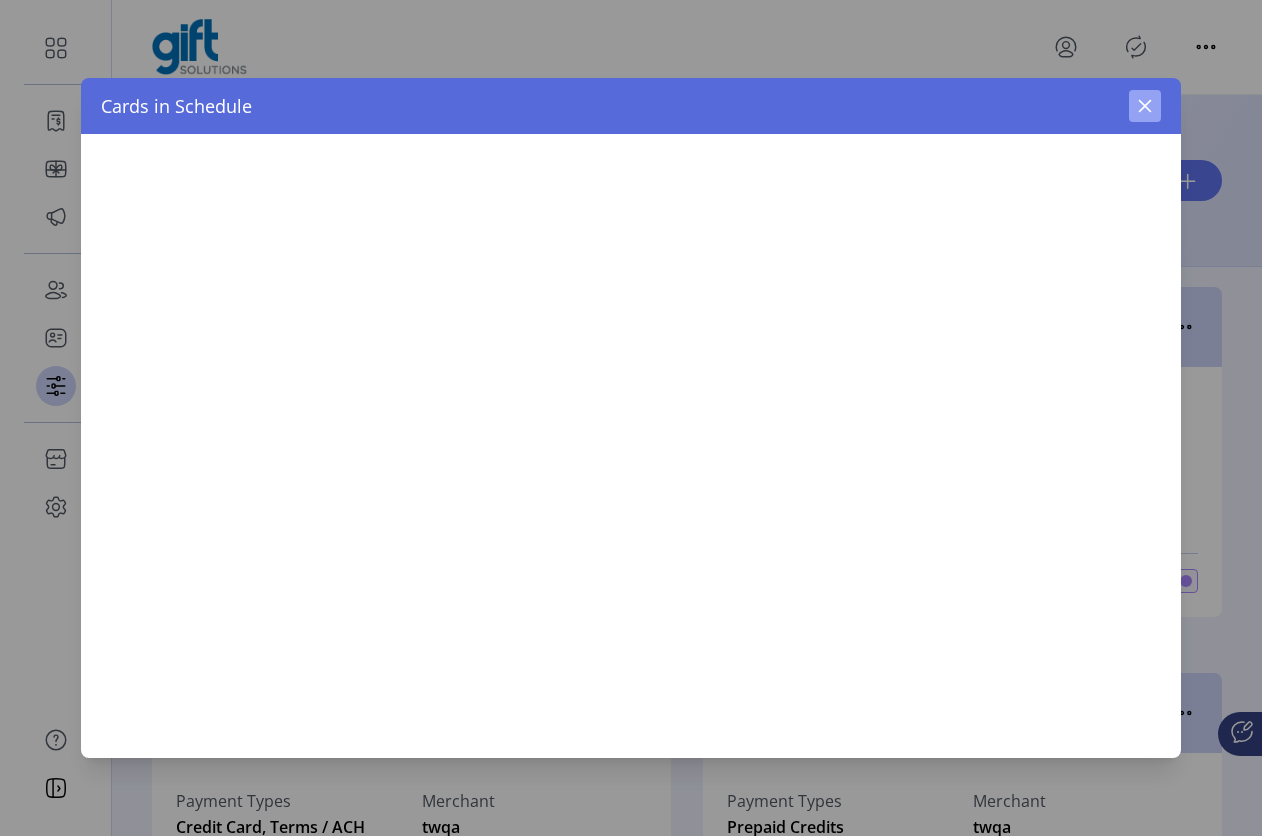 click 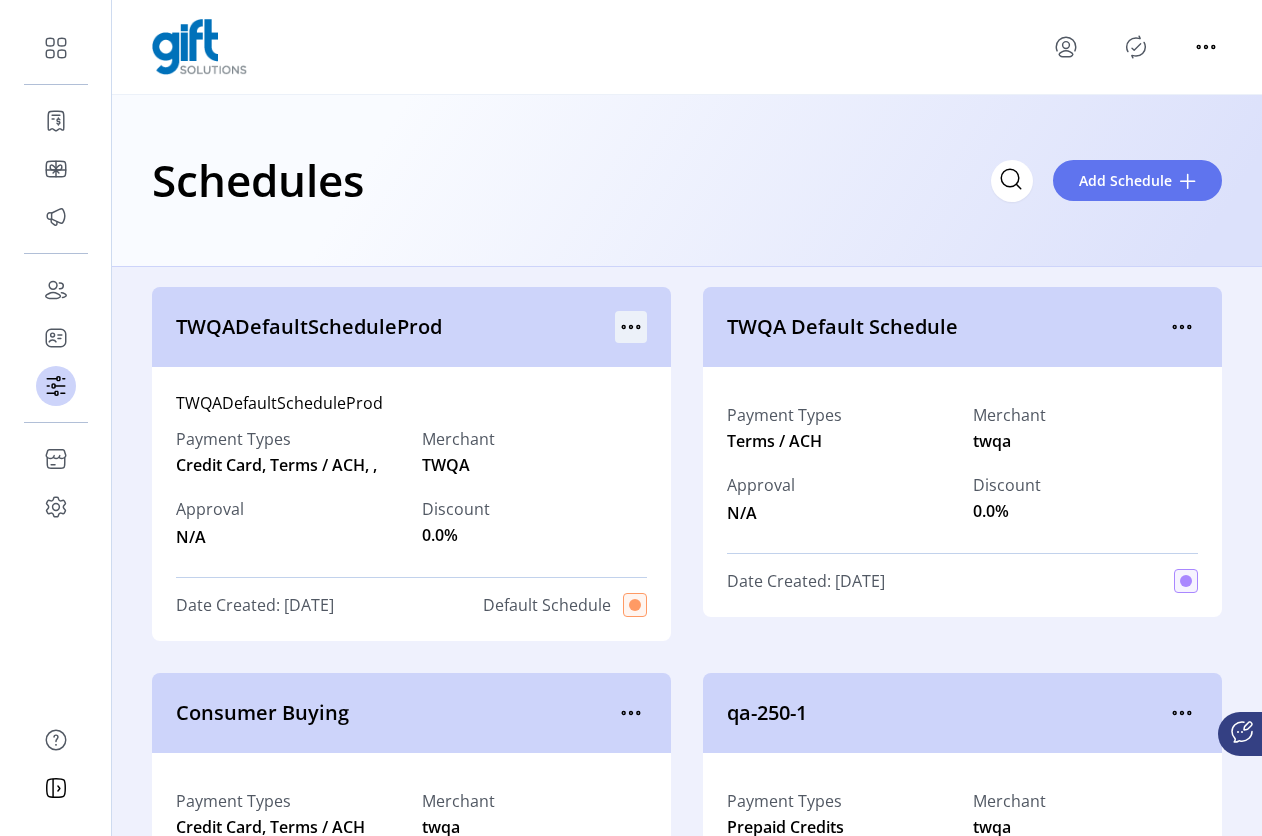 click 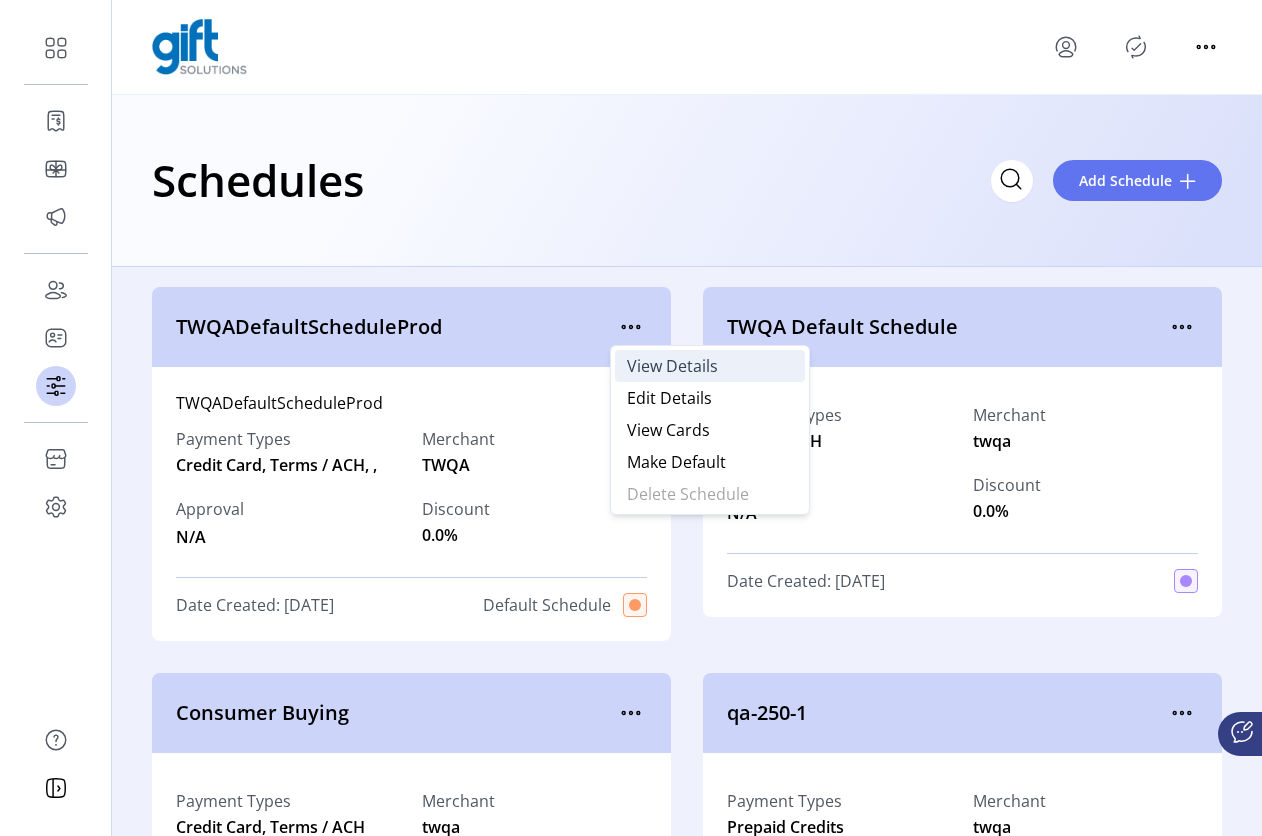 click on "View Details" at bounding box center (672, 366) 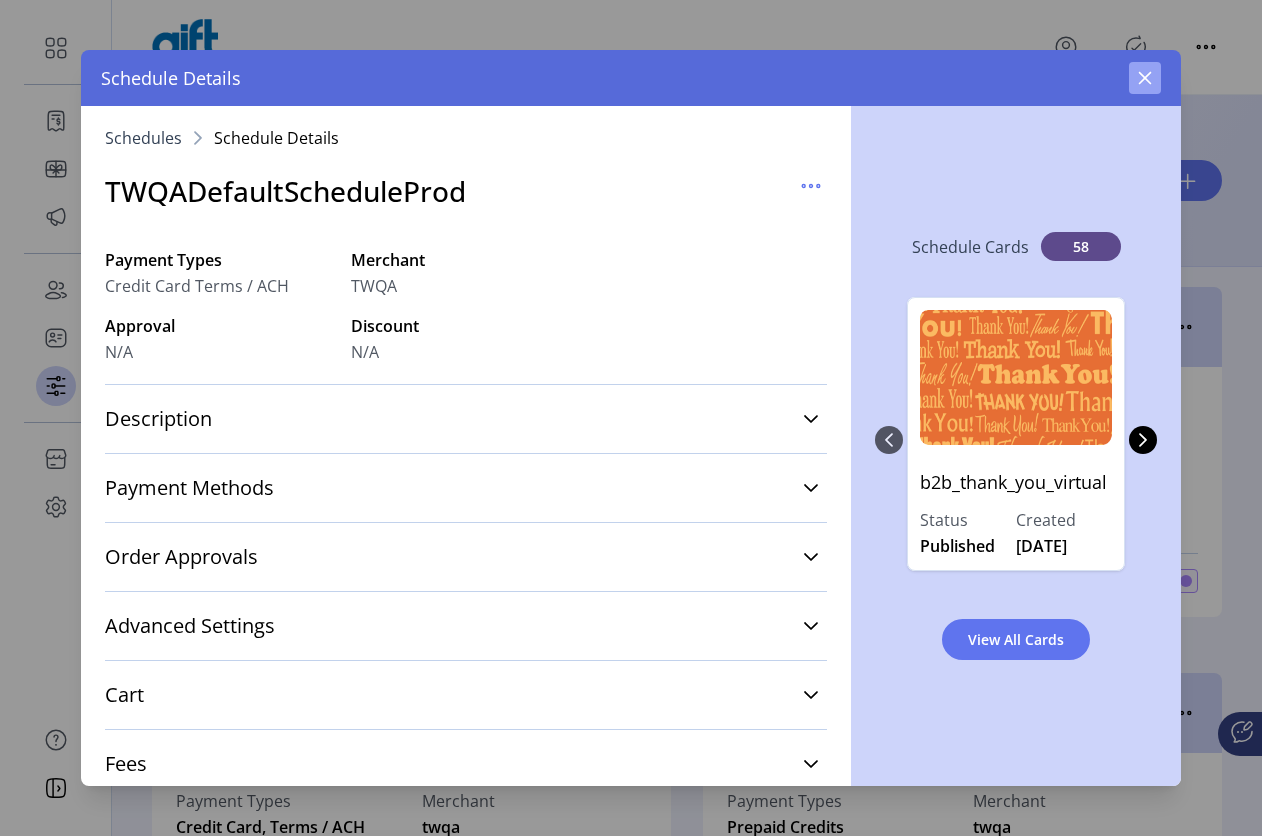 click 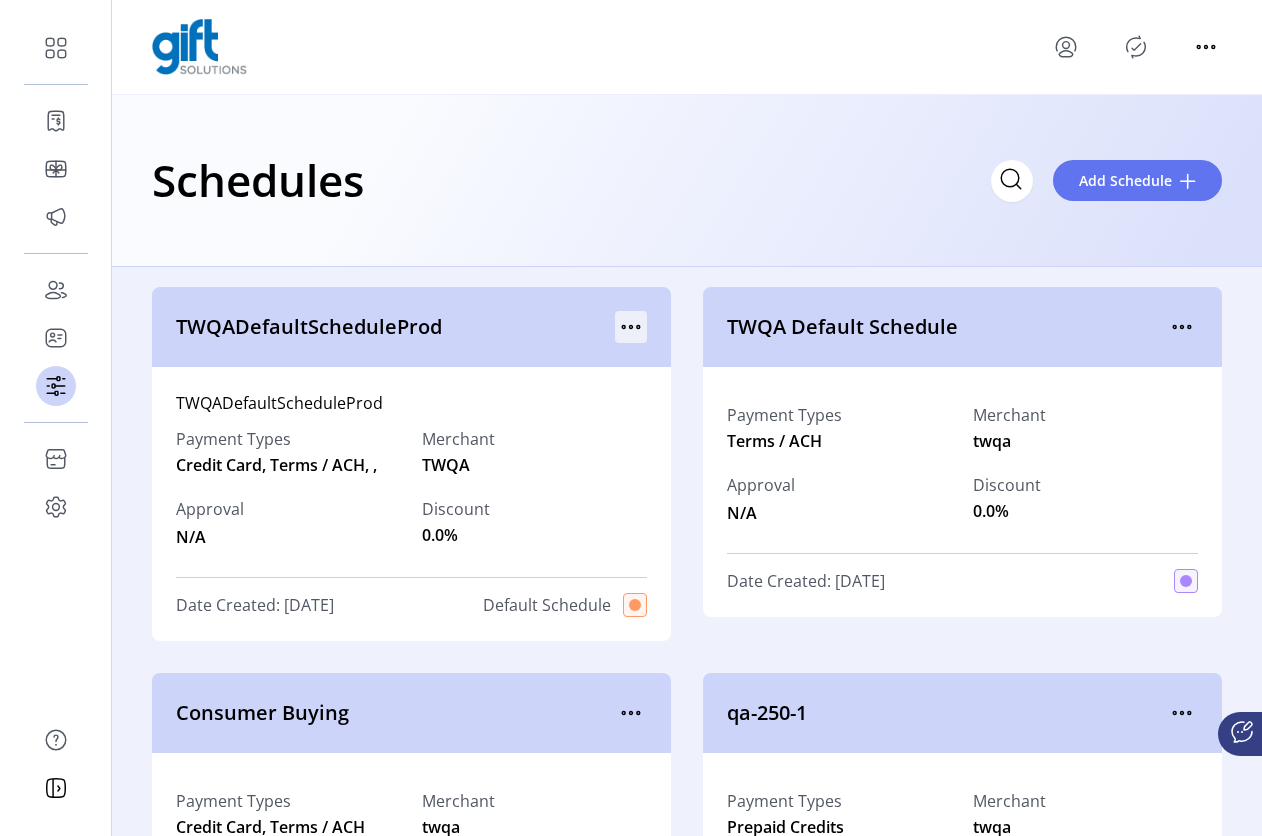 click 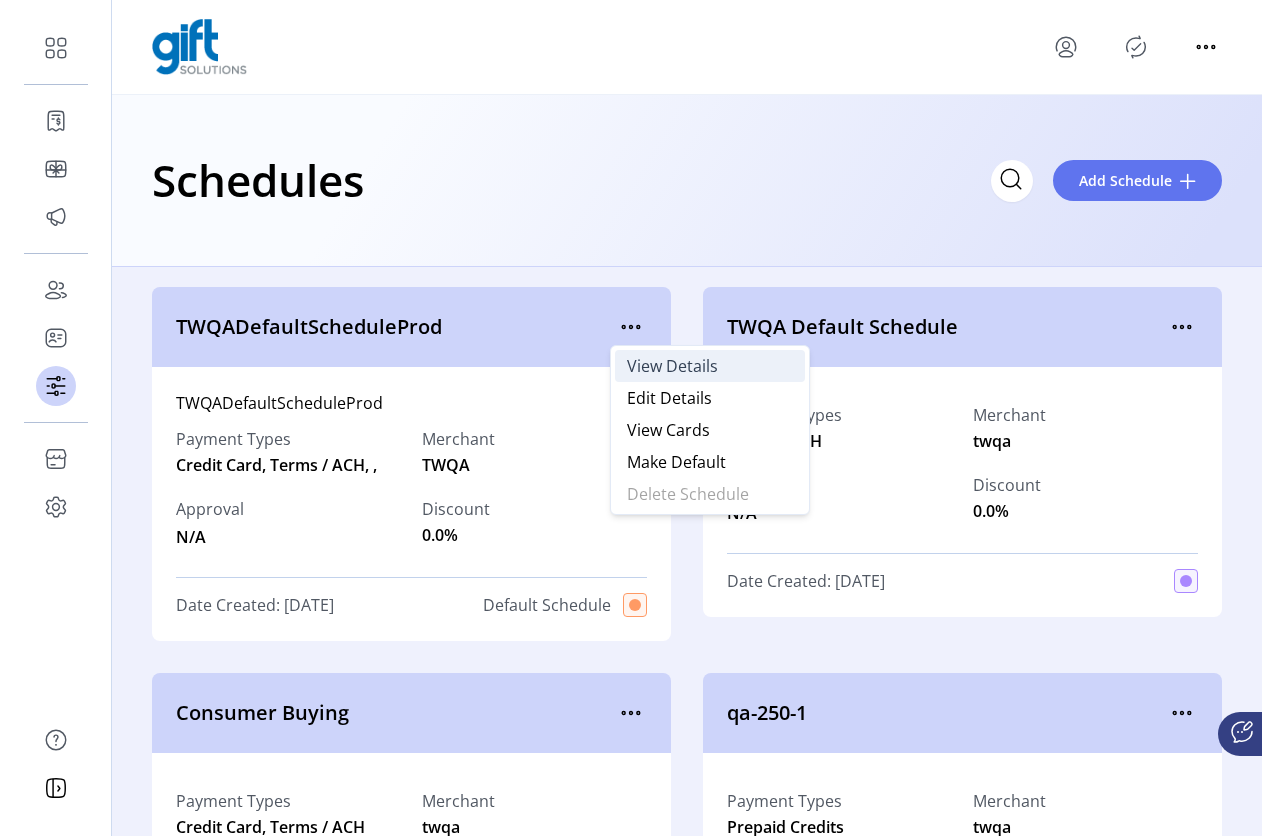 click on "View Details" at bounding box center (710, 366) 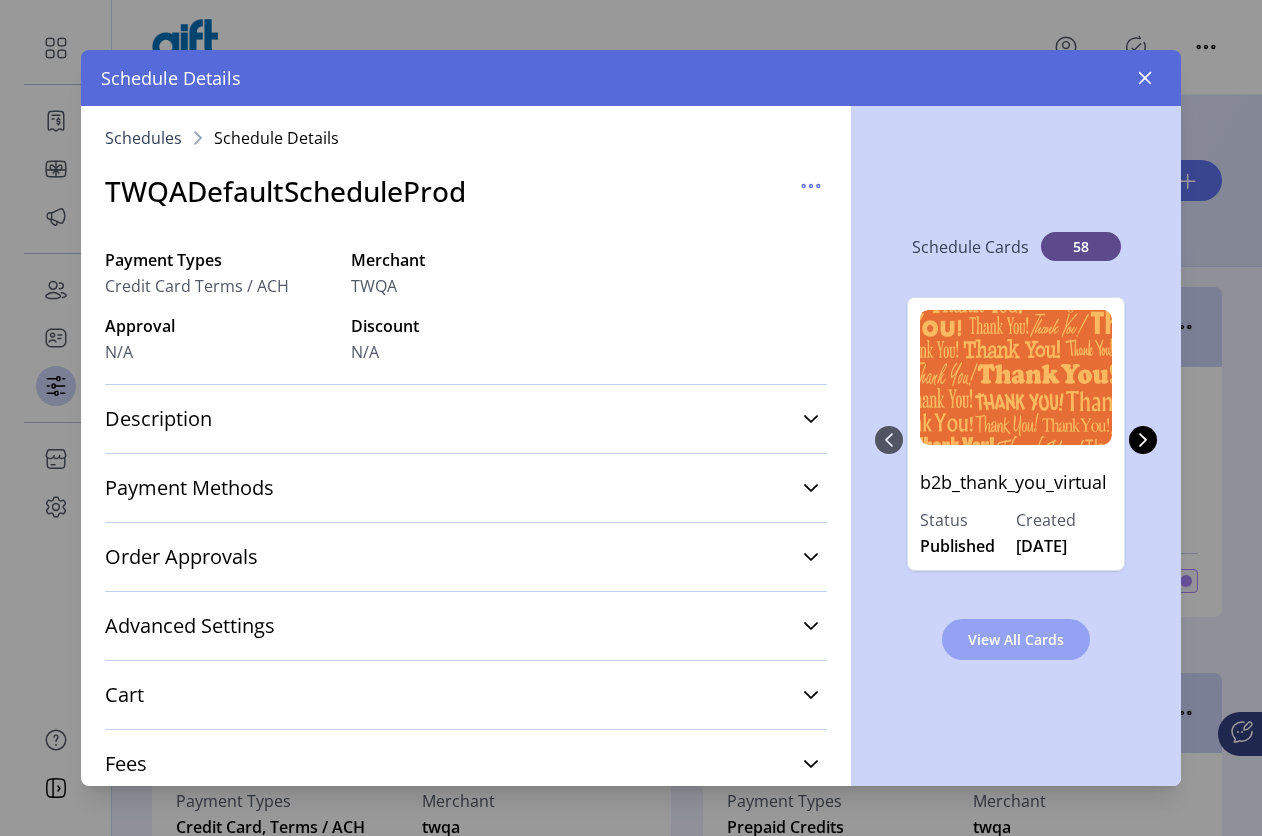 click on "View All Cards" 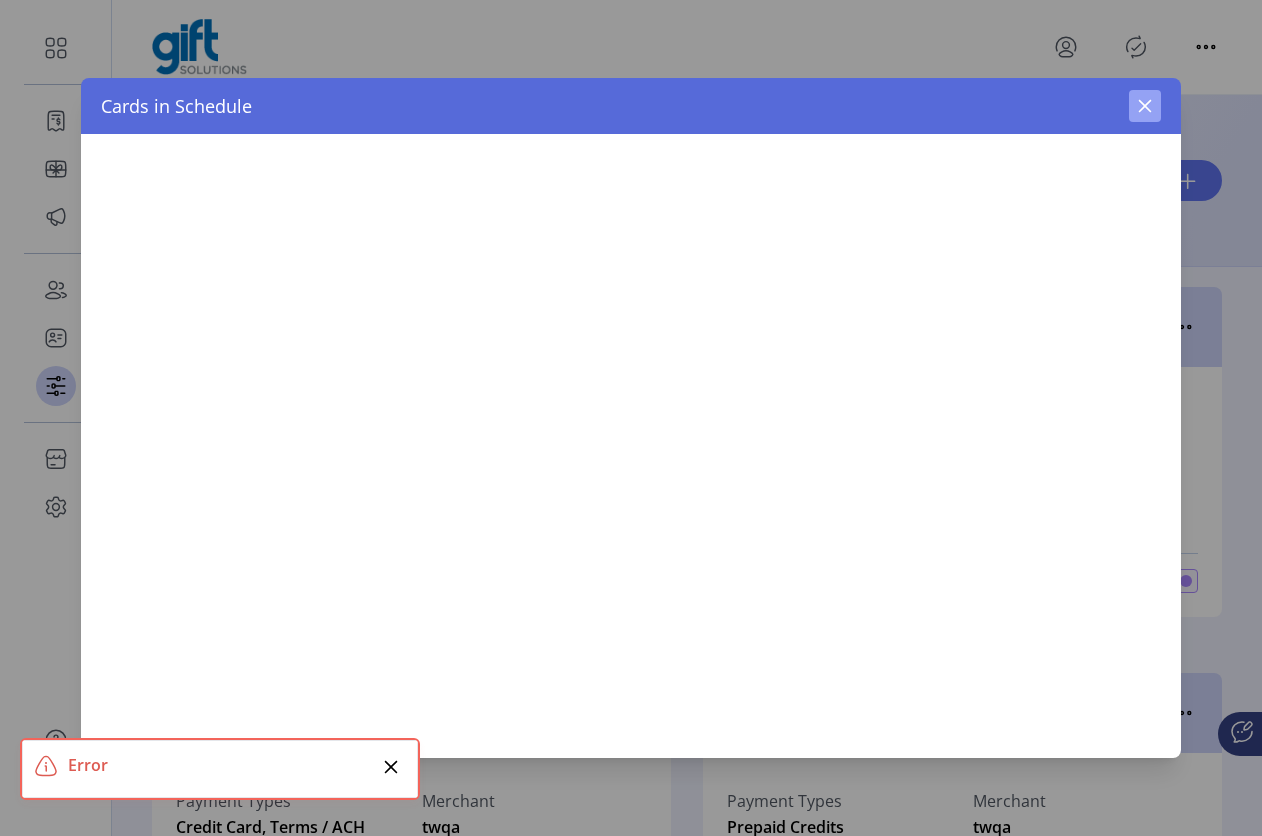 click 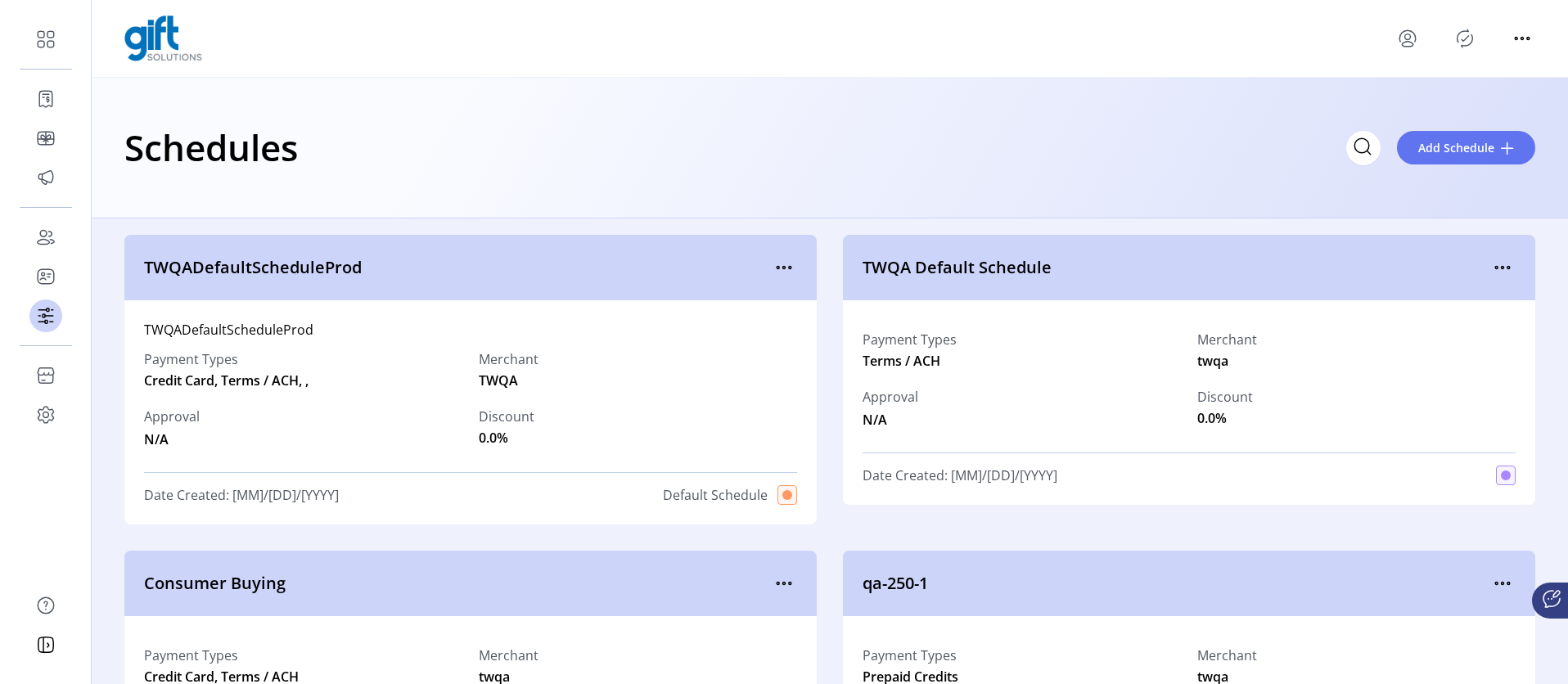 scroll, scrollTop: 0, scrollLeft: 0, axis: both 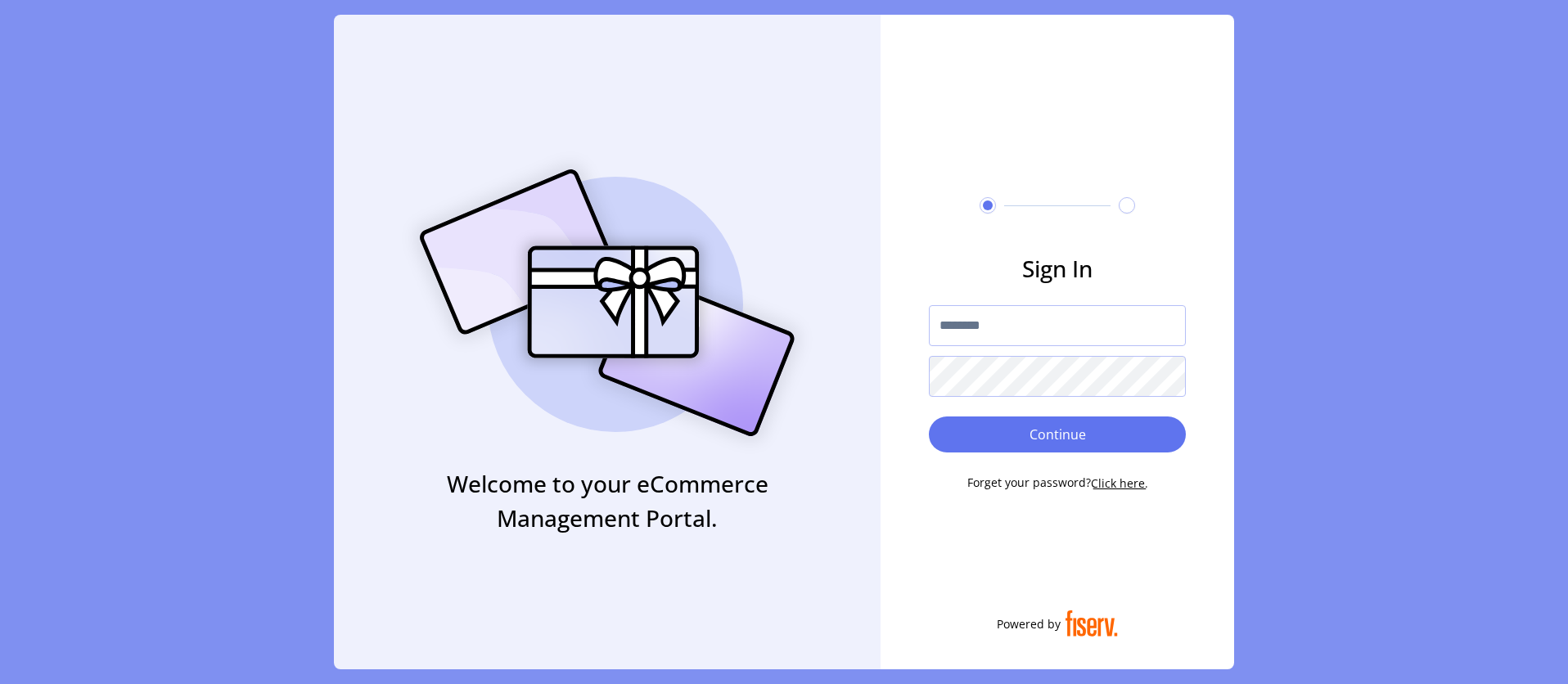 type on "*********" 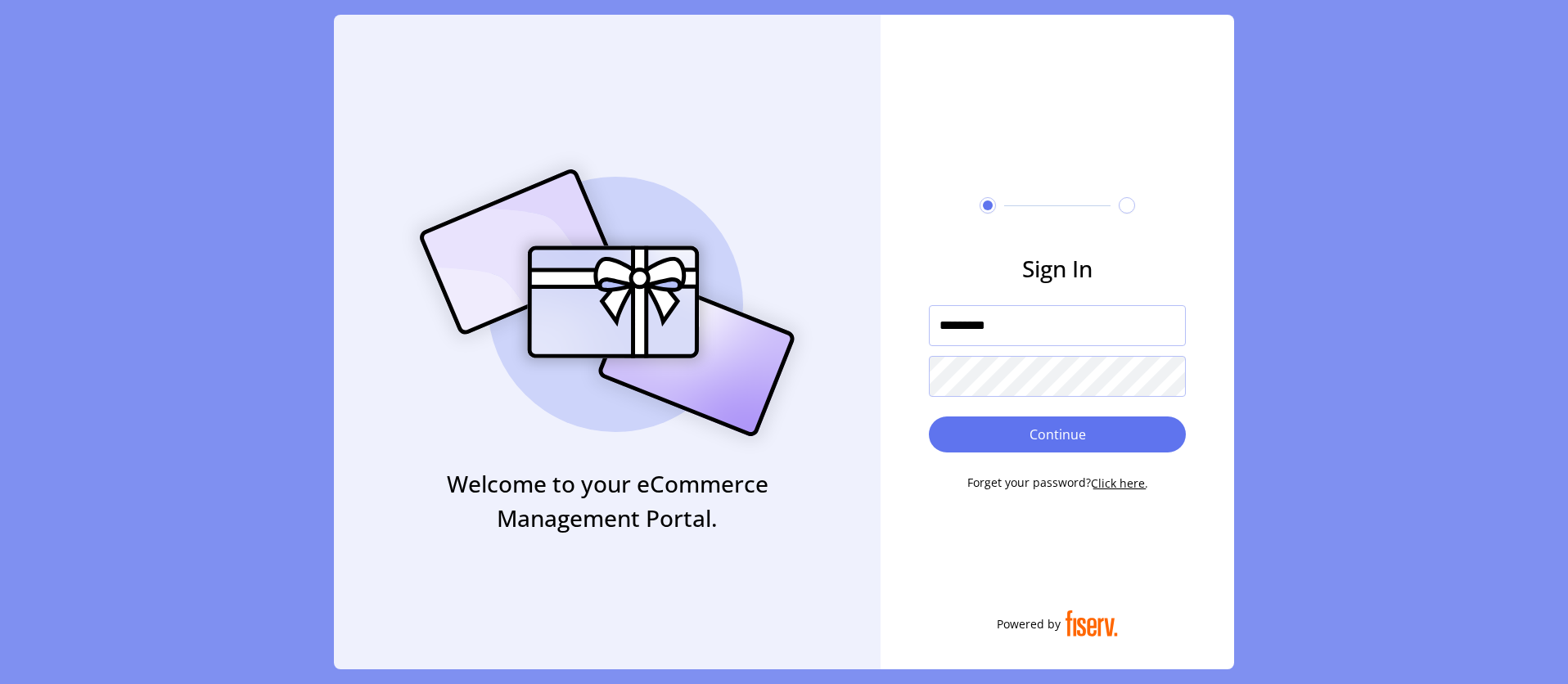 drag, startPoint x: 1002, startPoint y: 328, endPoint x: 926, endPoint y: 322, distance: 76.23647 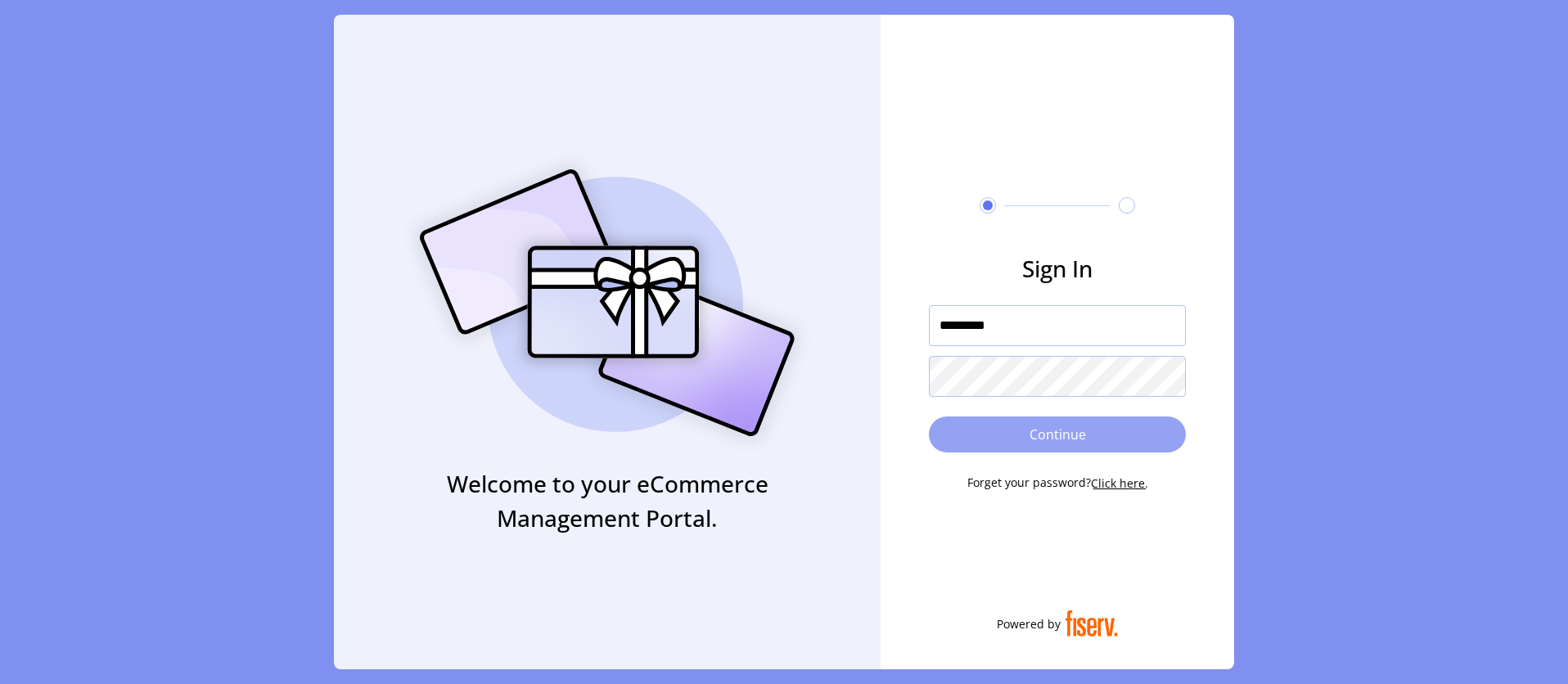 click on "Continue" at bounding box center [1057, 434] 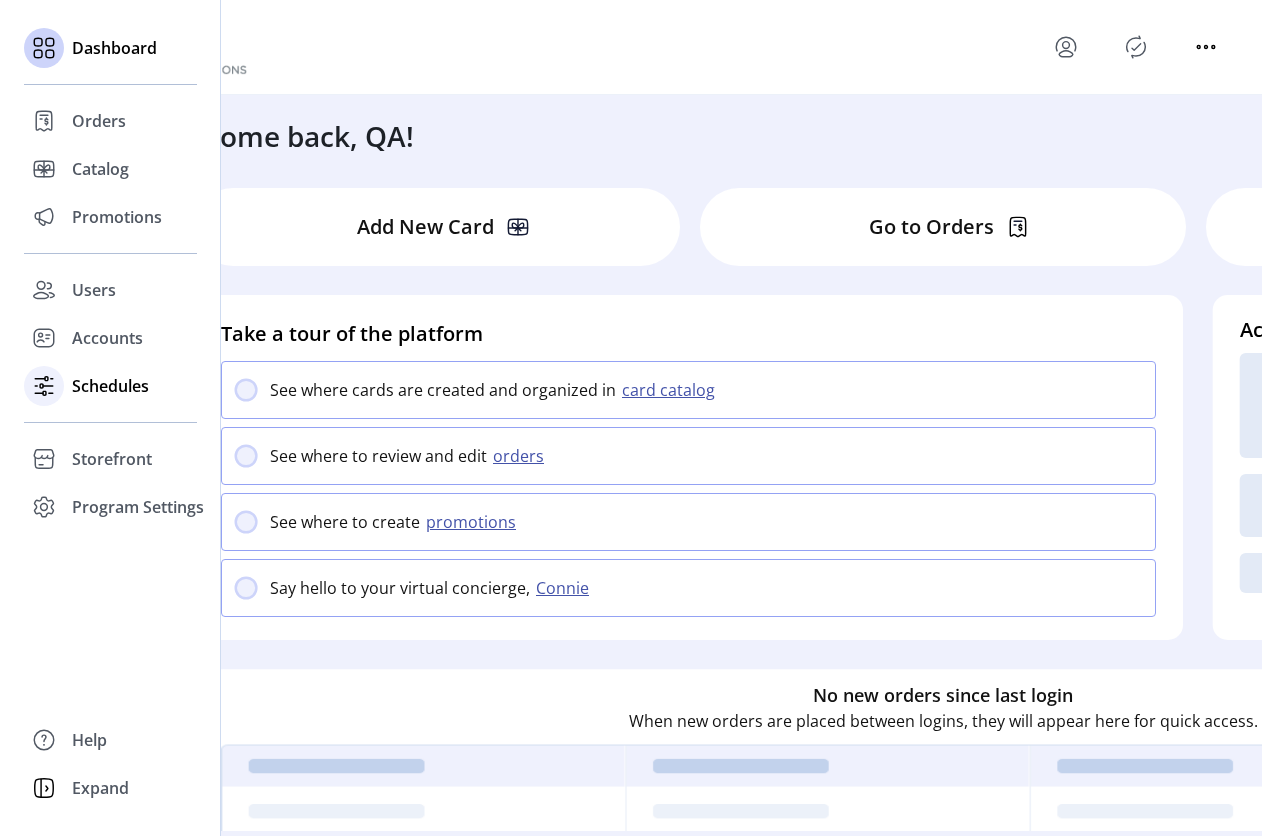 click on "Schedules" 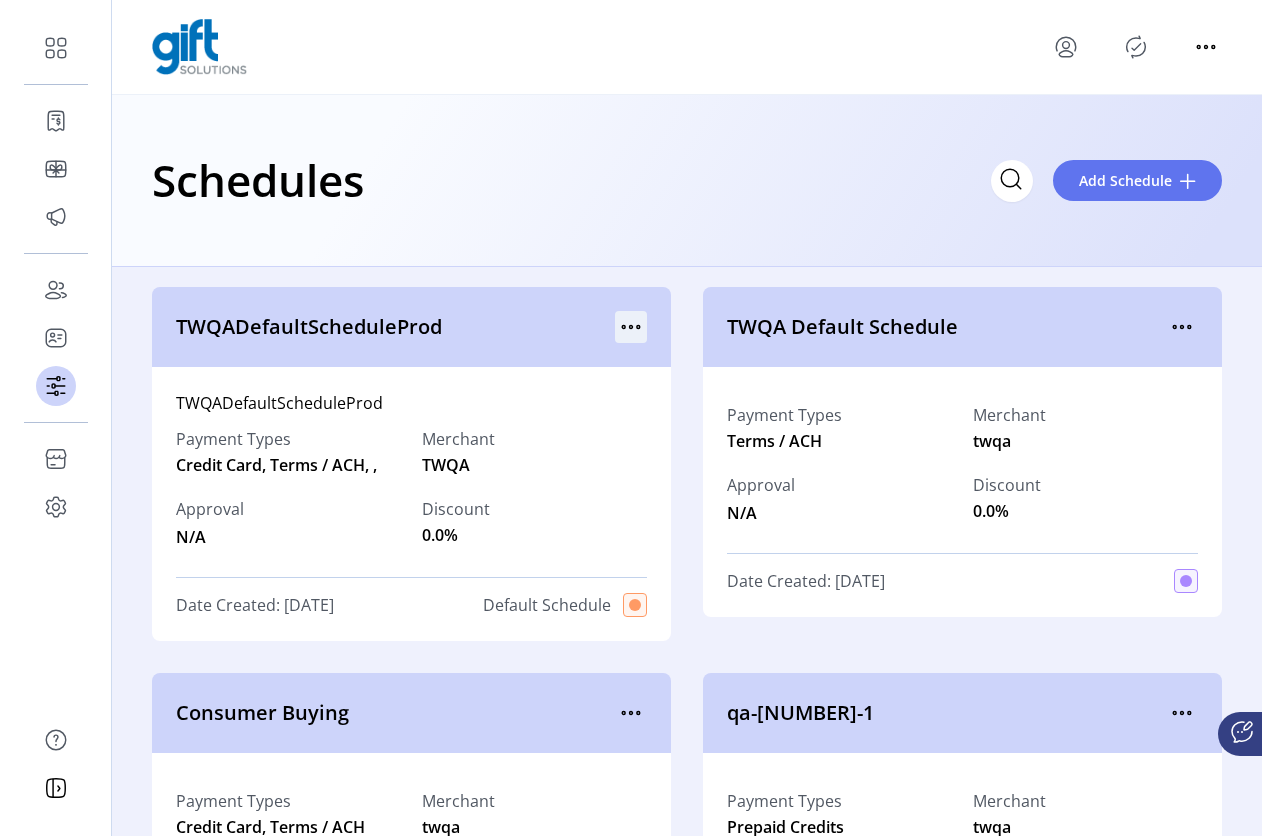 click 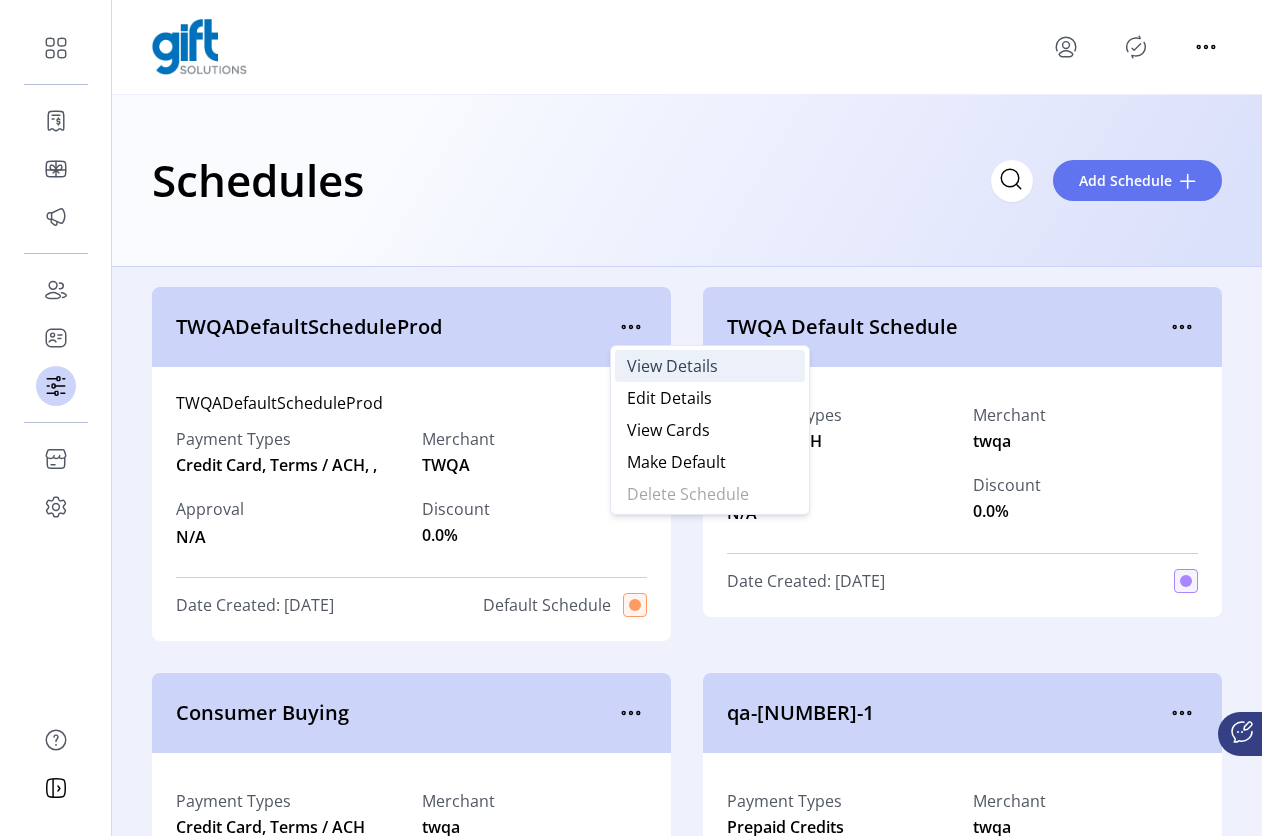 click on "View Details" at bounding box center (672, 366) 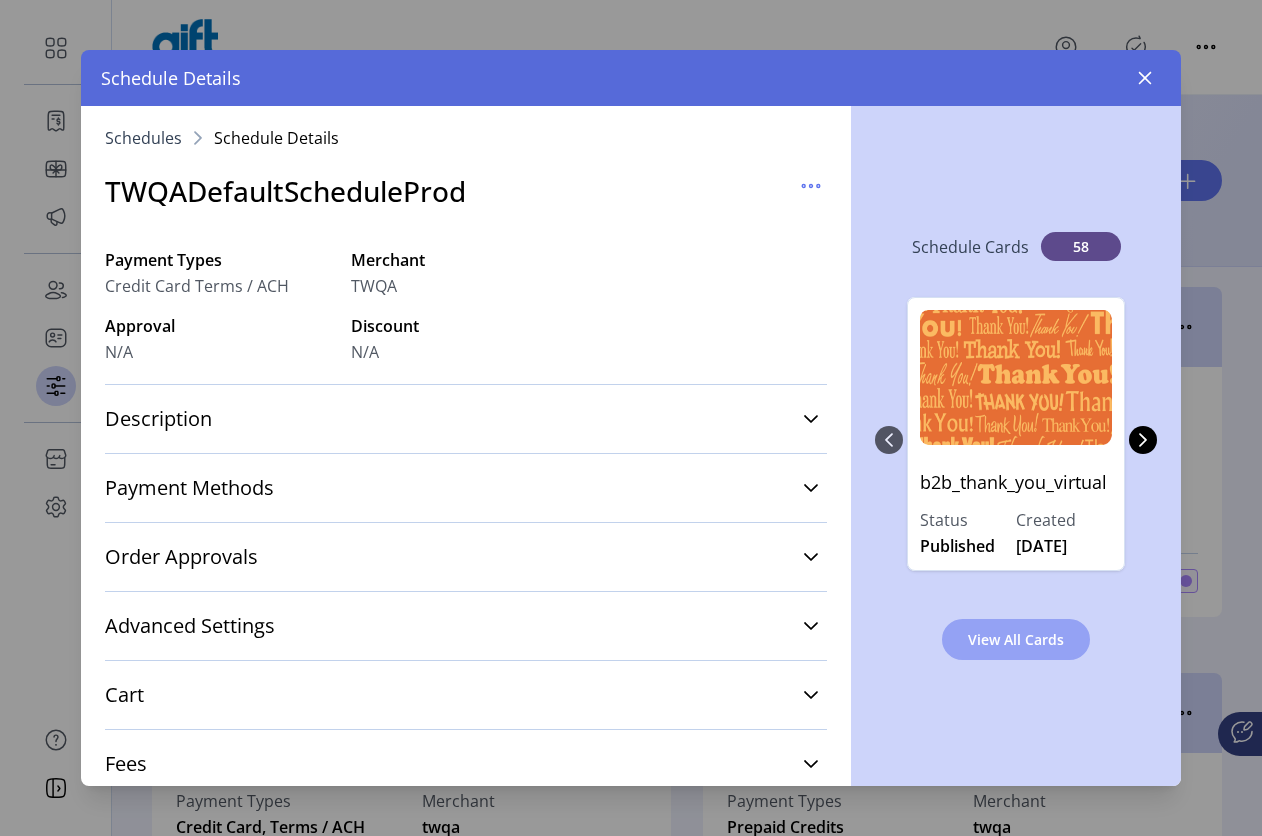 click on "View All Cards" 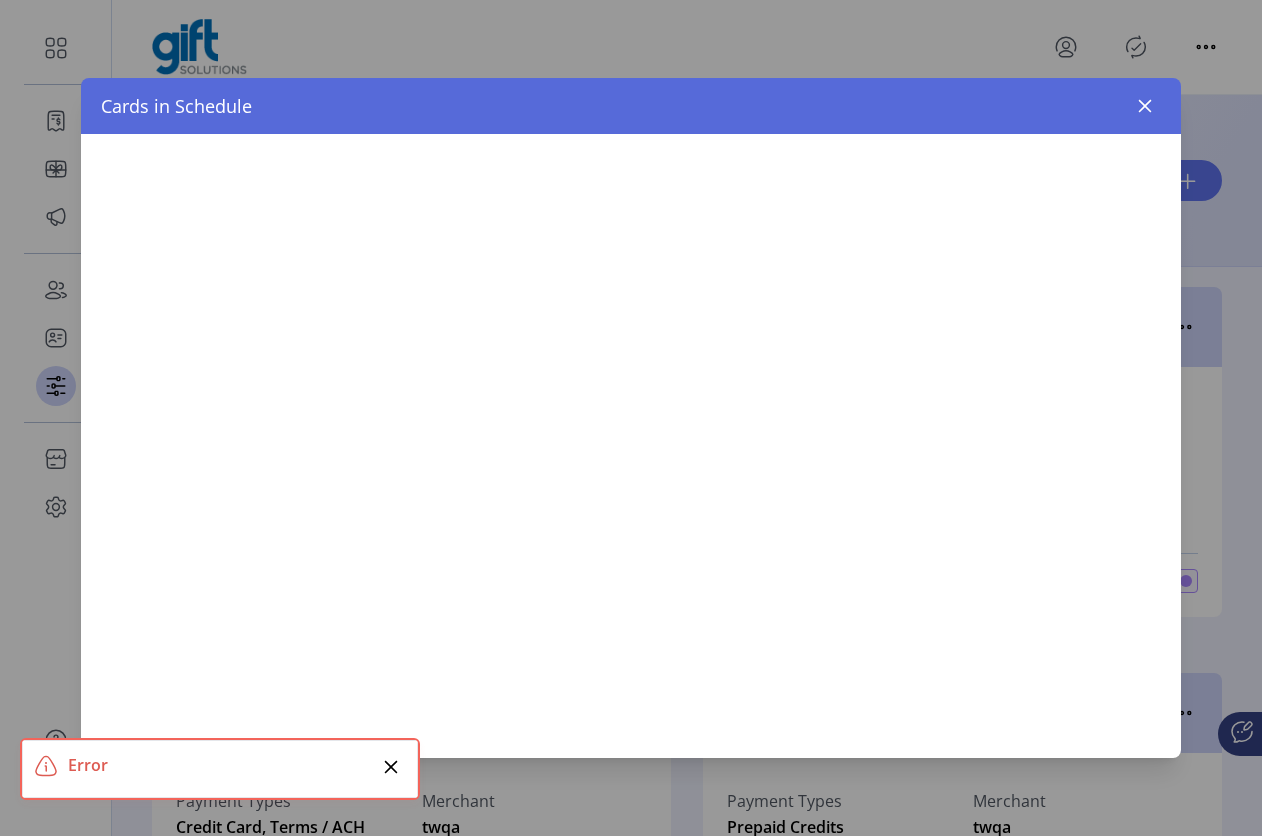 click 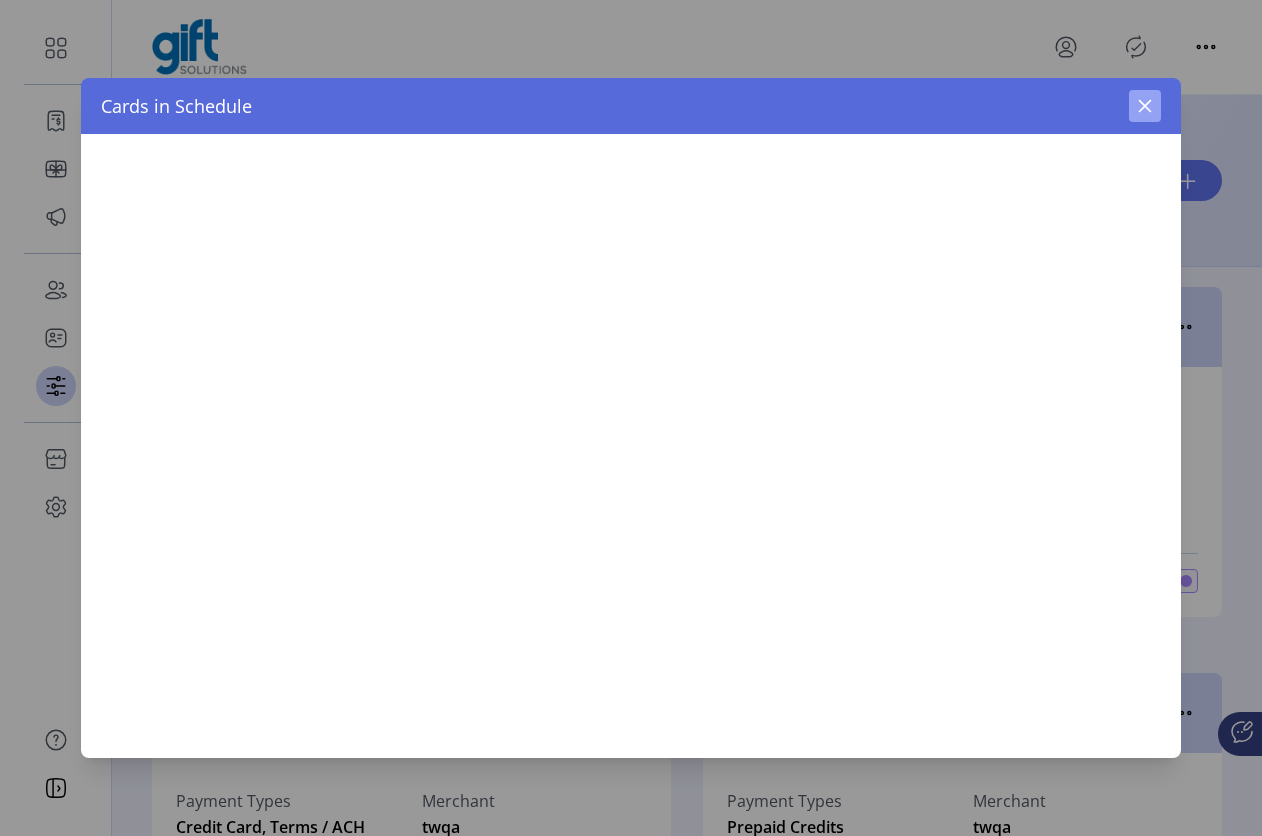 click 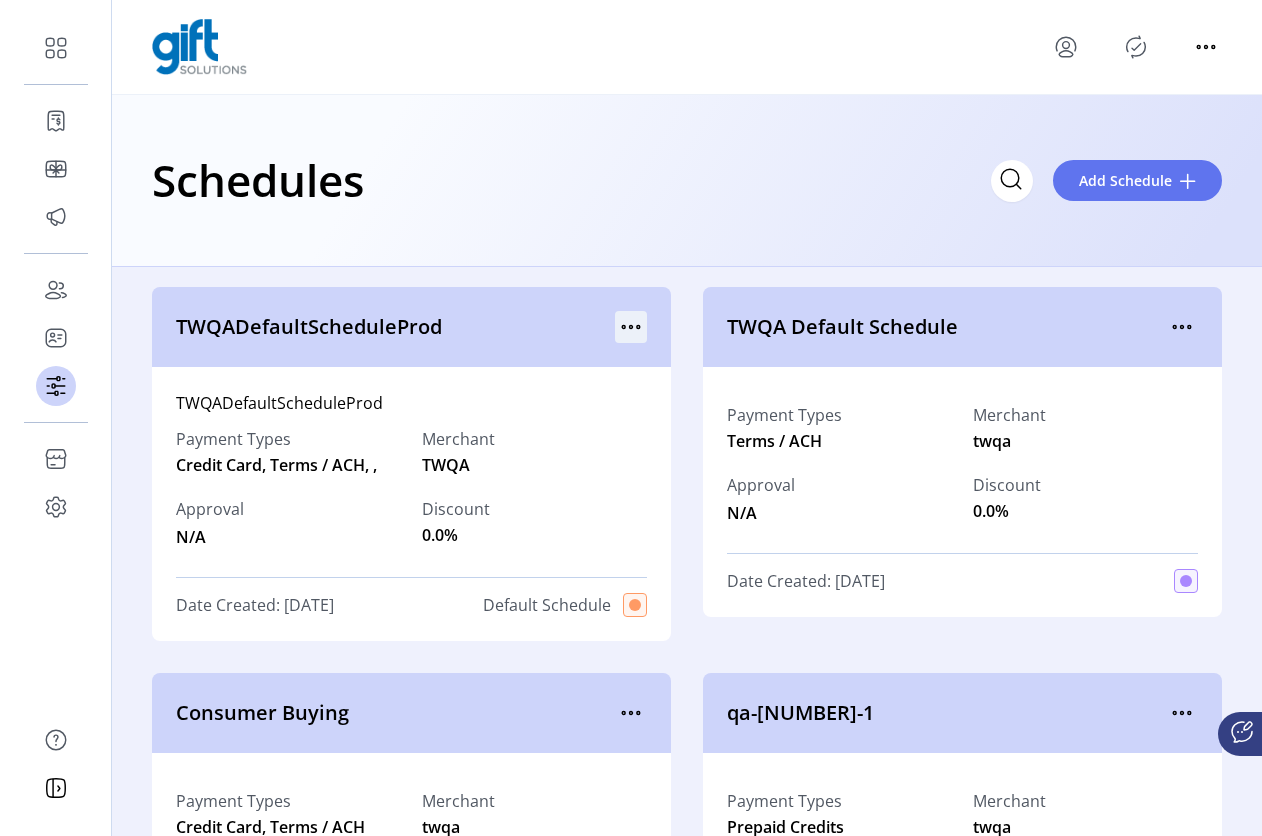 click 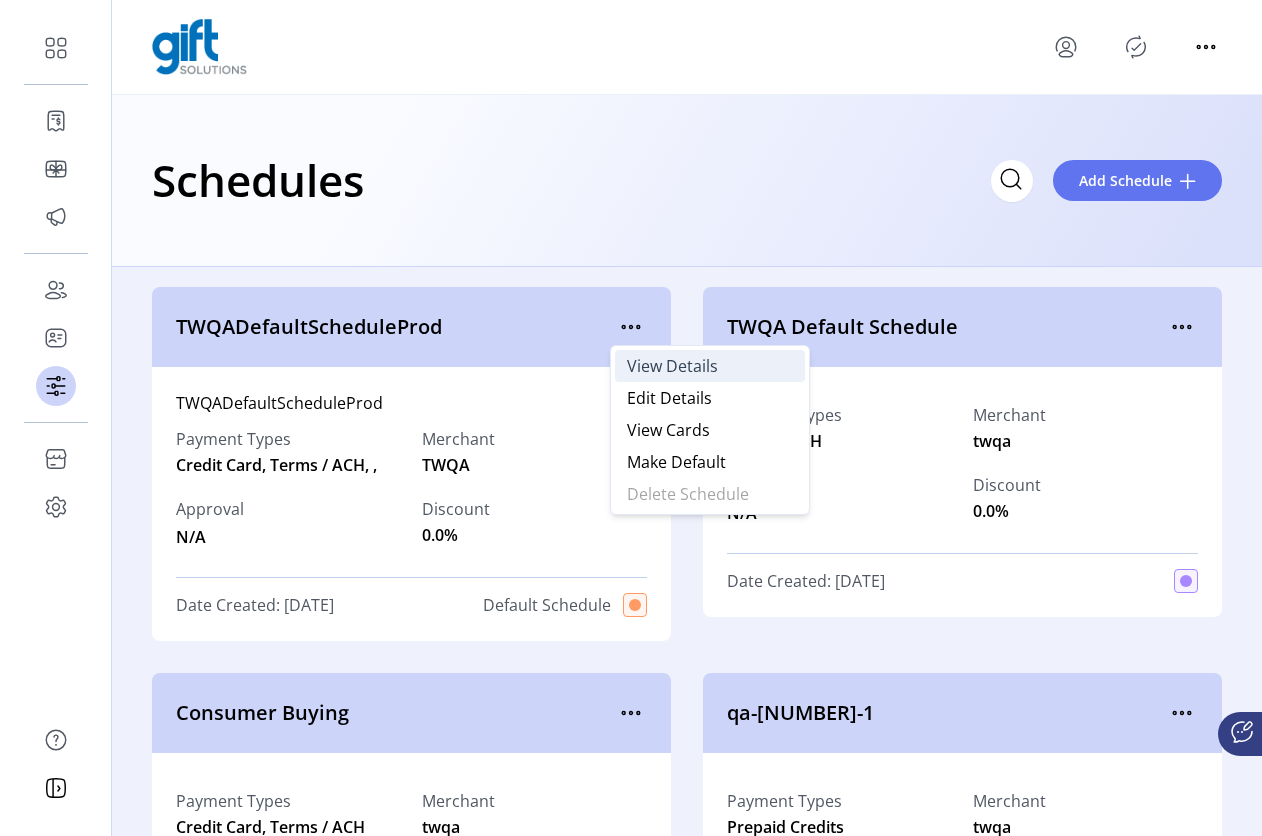 click on "View Details" at bounding box center [672, 366] 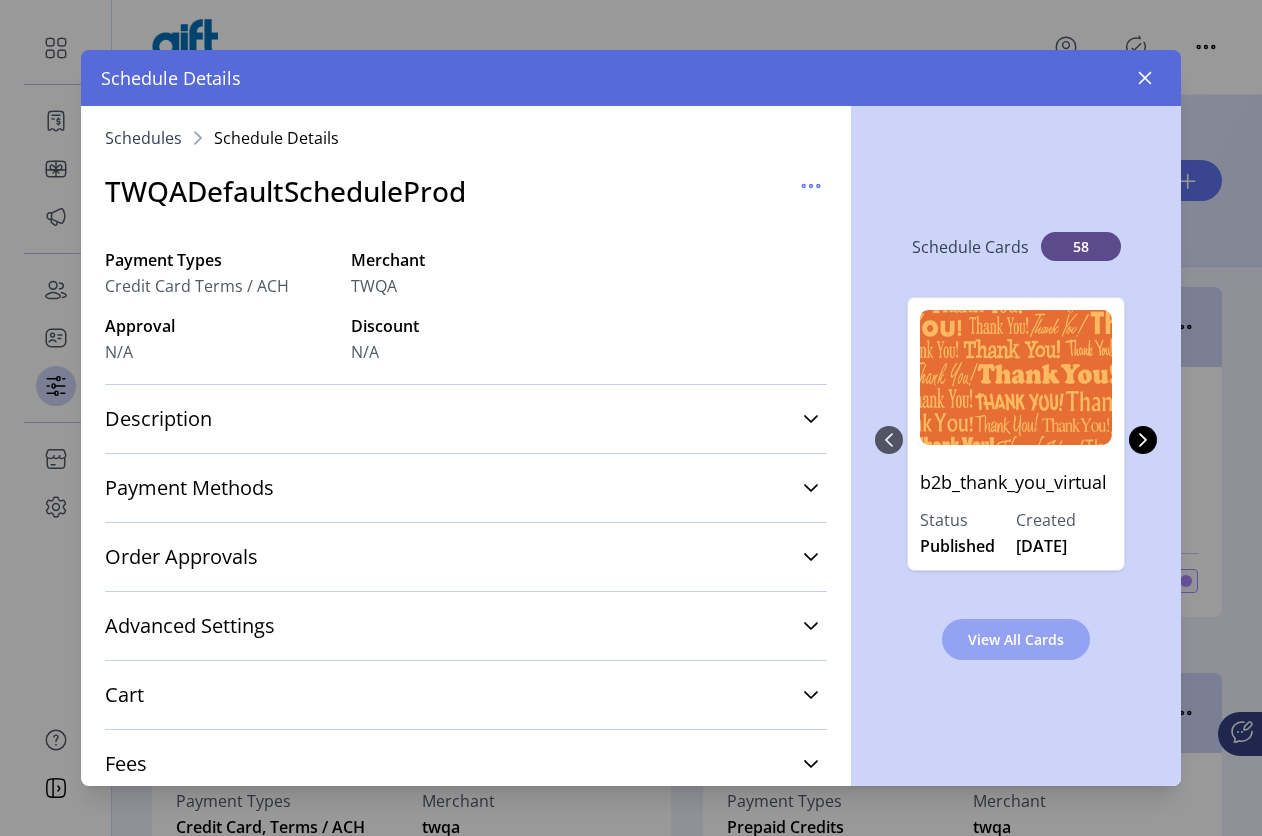 click on "View All Cards" 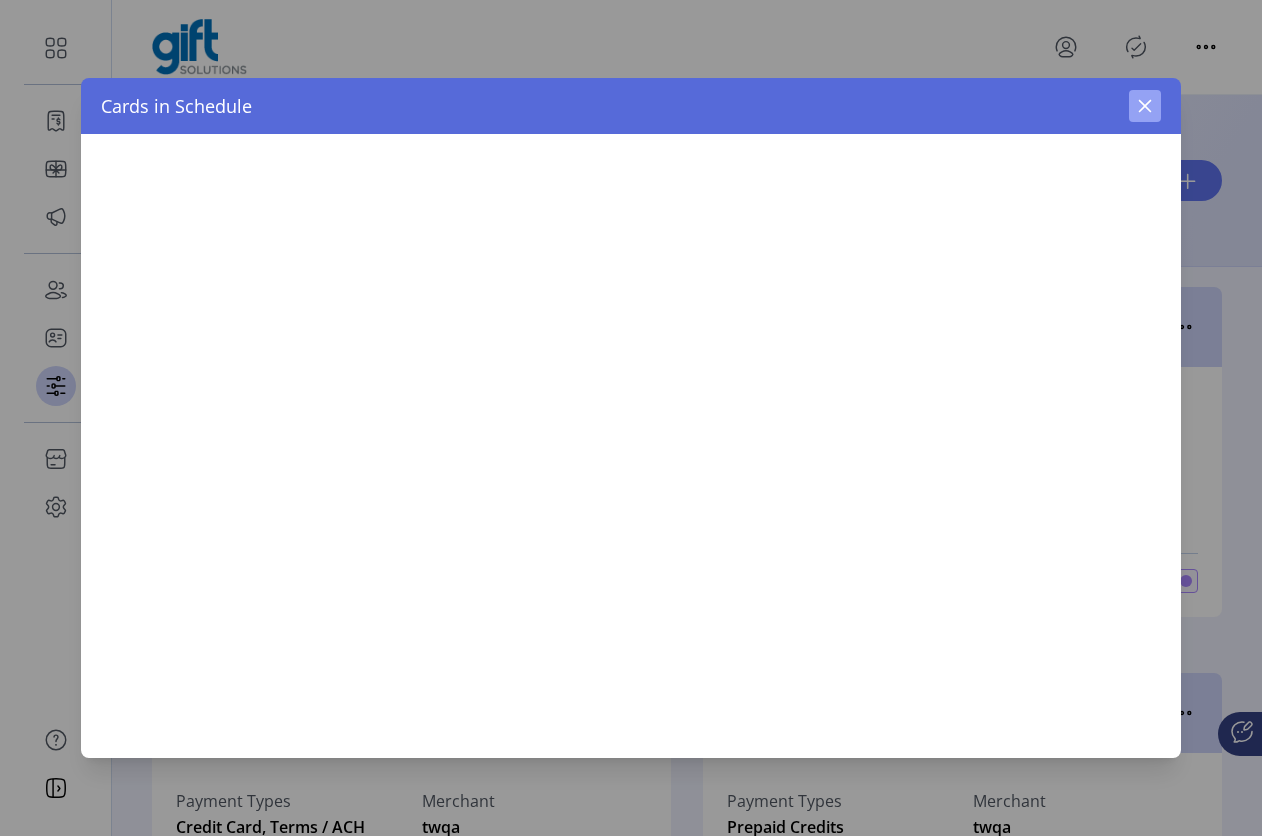 click 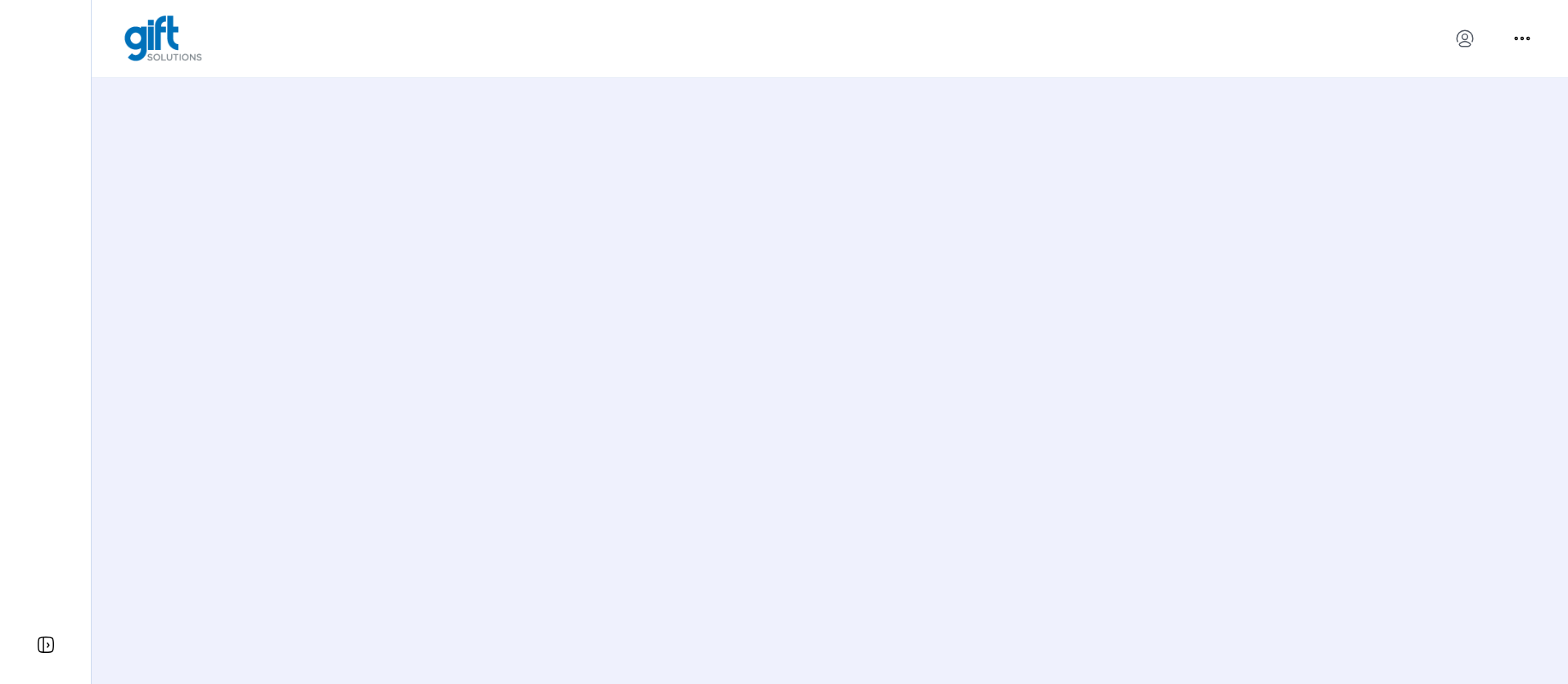 scroll, scrollTop: 0, scrollLeft: 0, axis: both 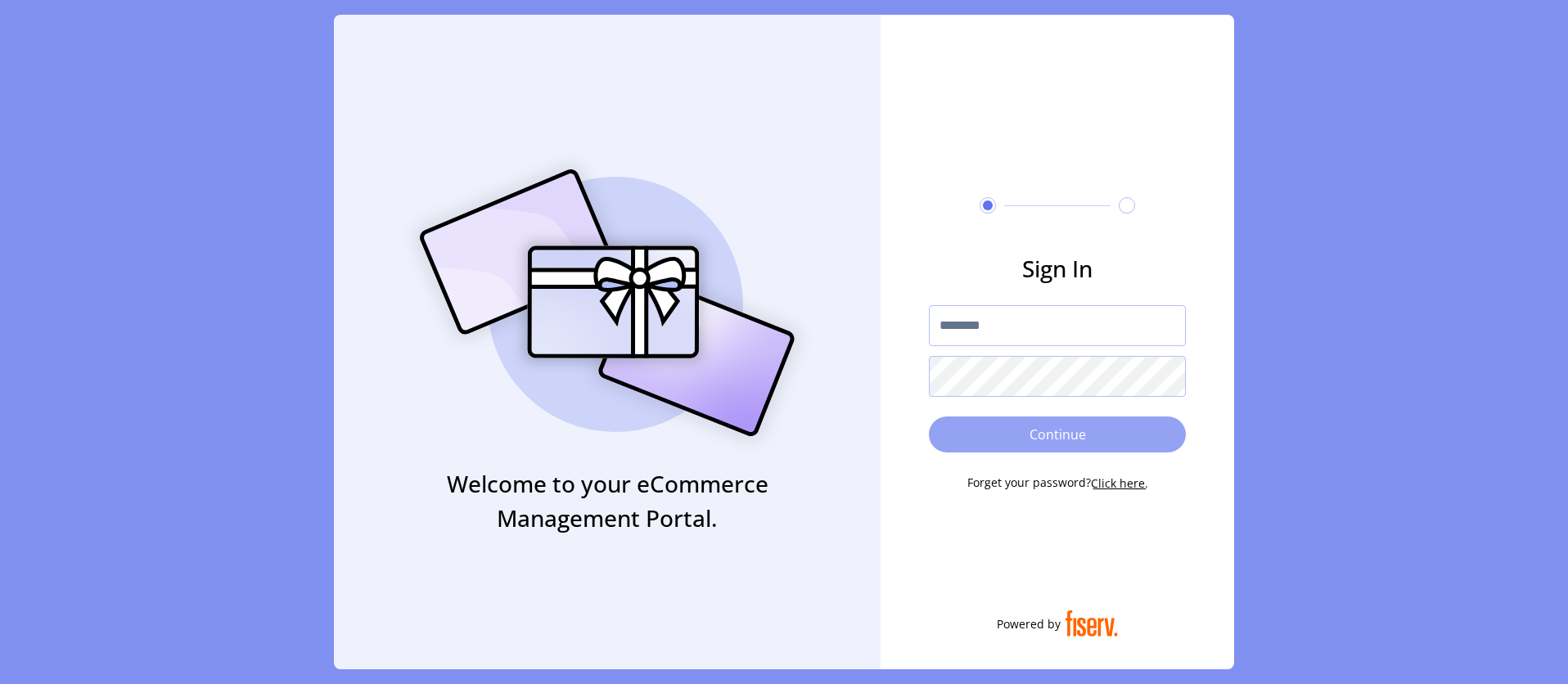 type on "*********" 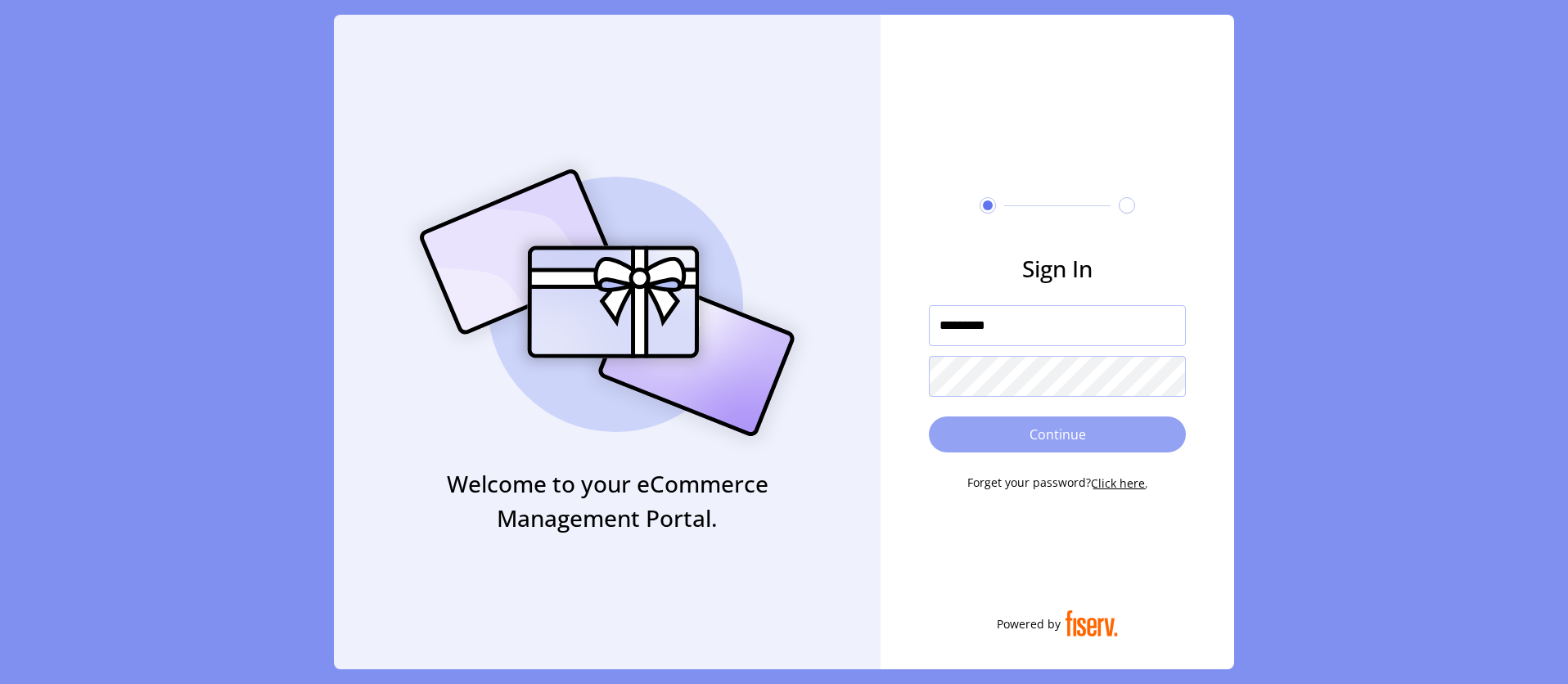 click on "Continue" at bounding box center (1057, 434) 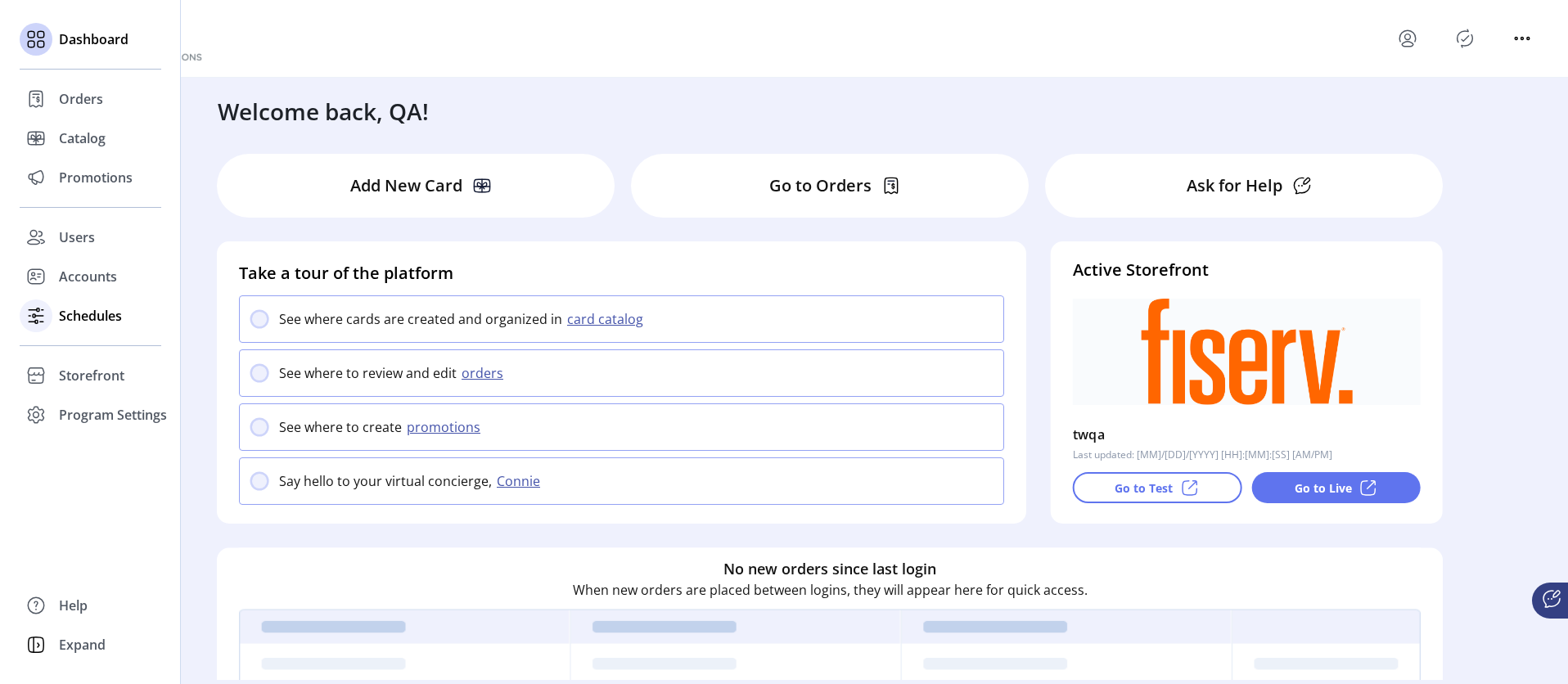 click on "Schedules" 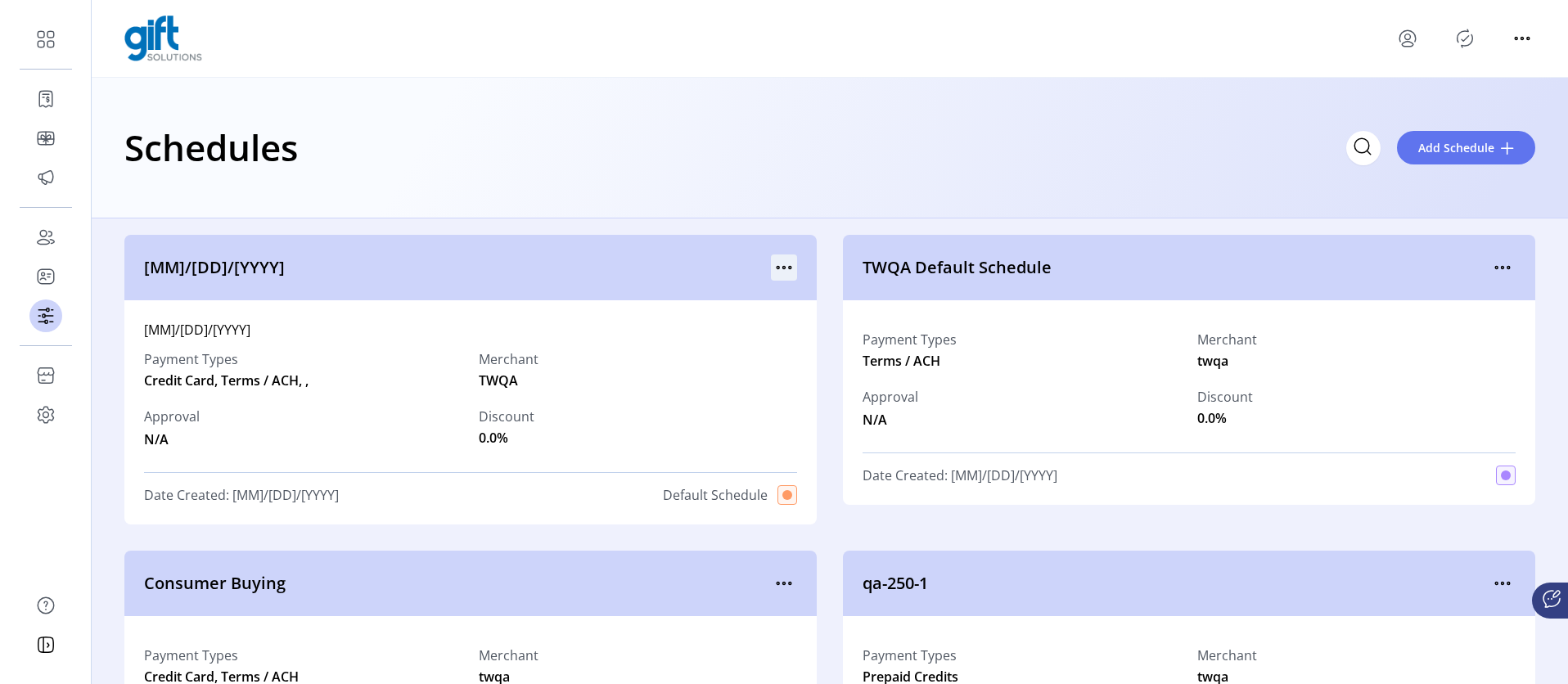 click 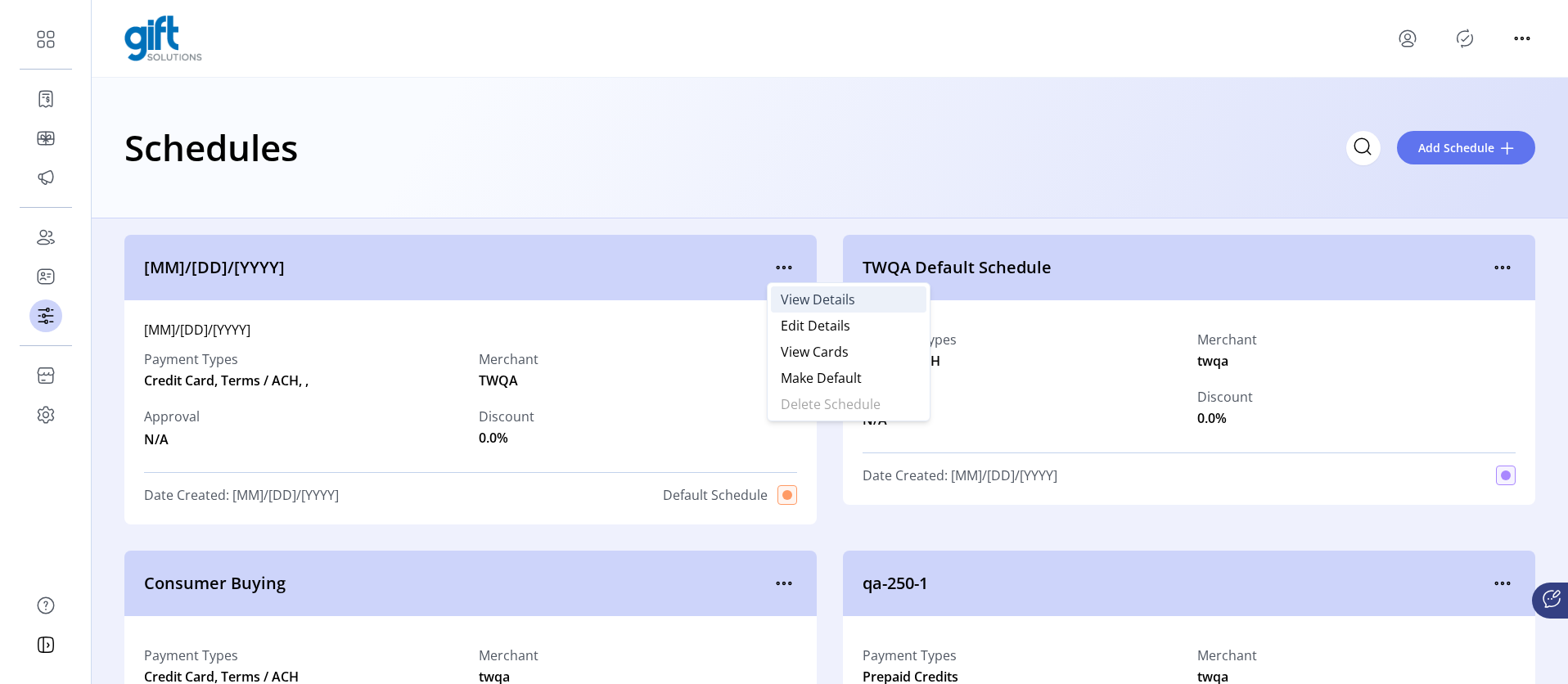 click on "View Details" at bounding box center (818, 299) 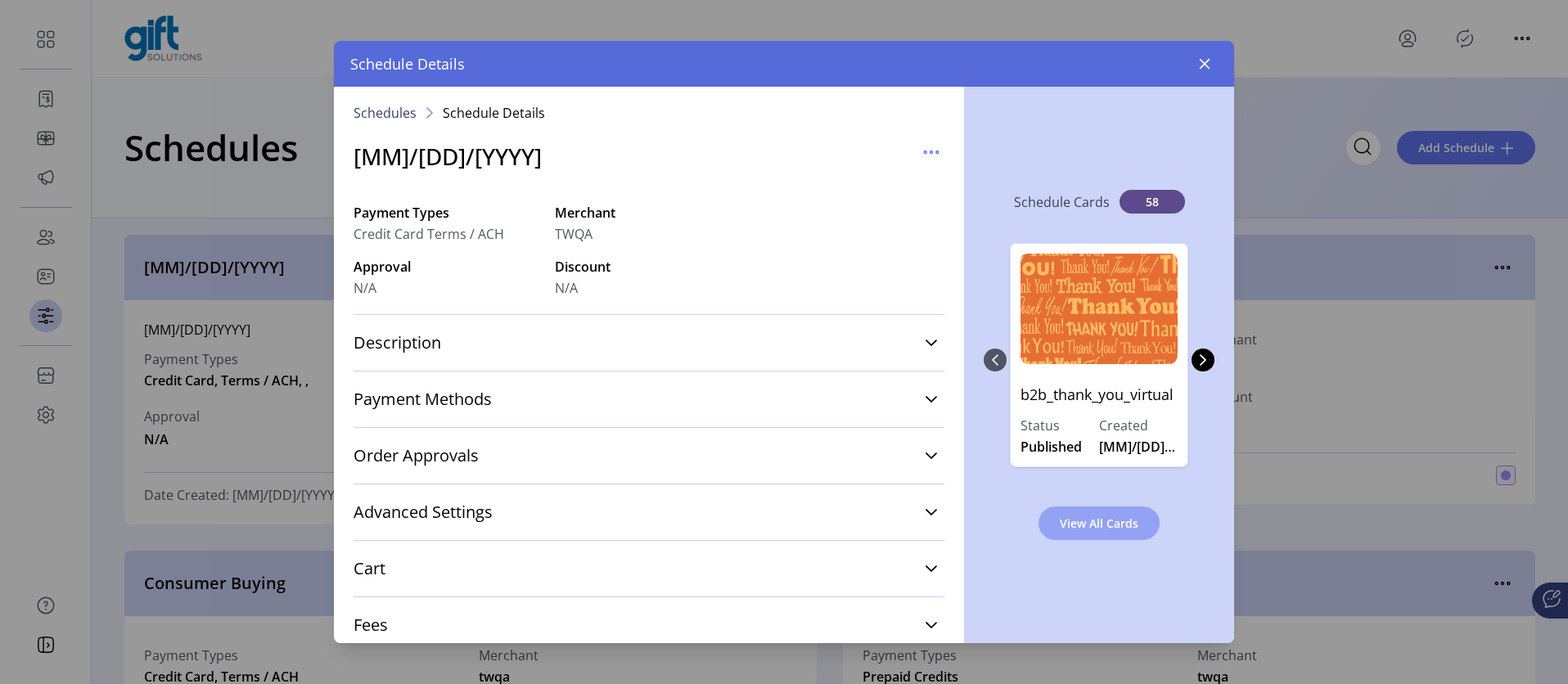 click on "View All Cards" 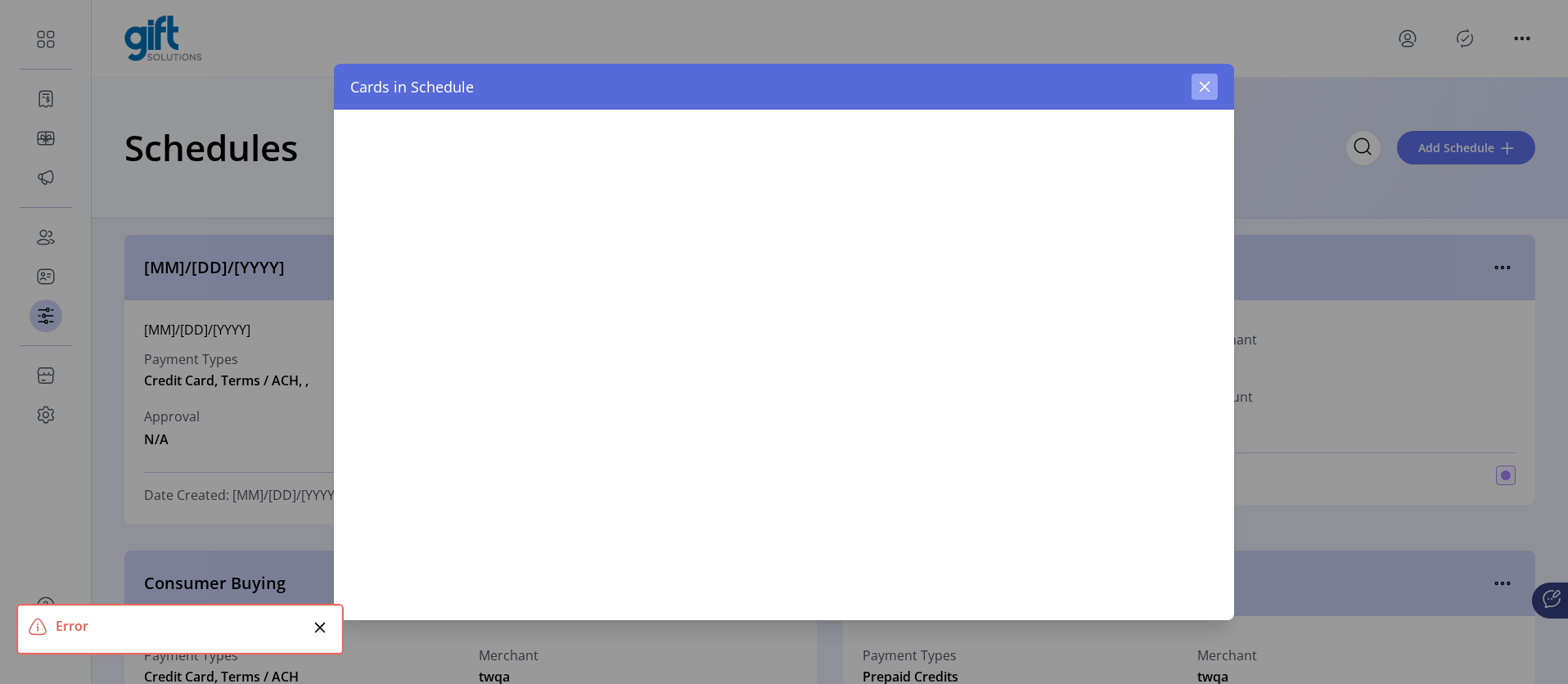 click 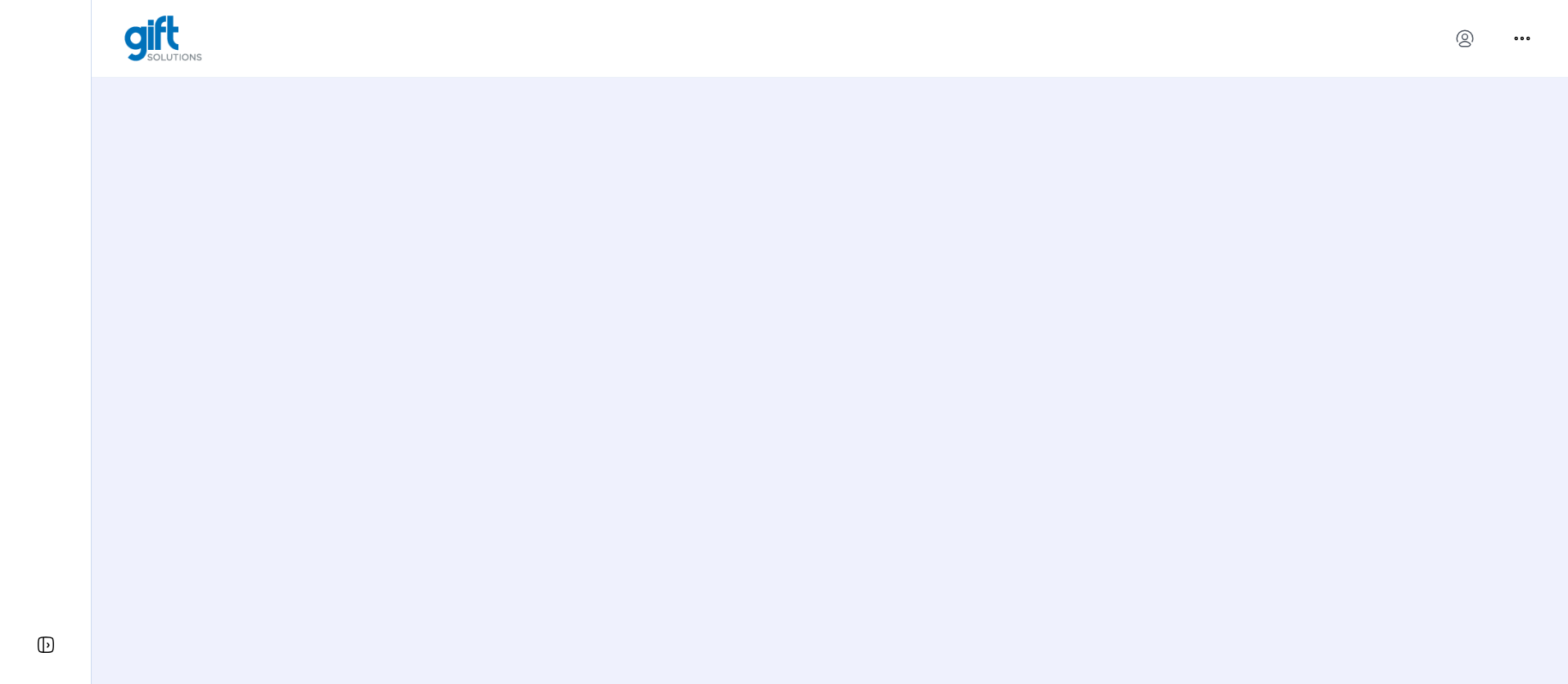 scroll, scrollTop: 0, scrollLeft: 0, axis: both 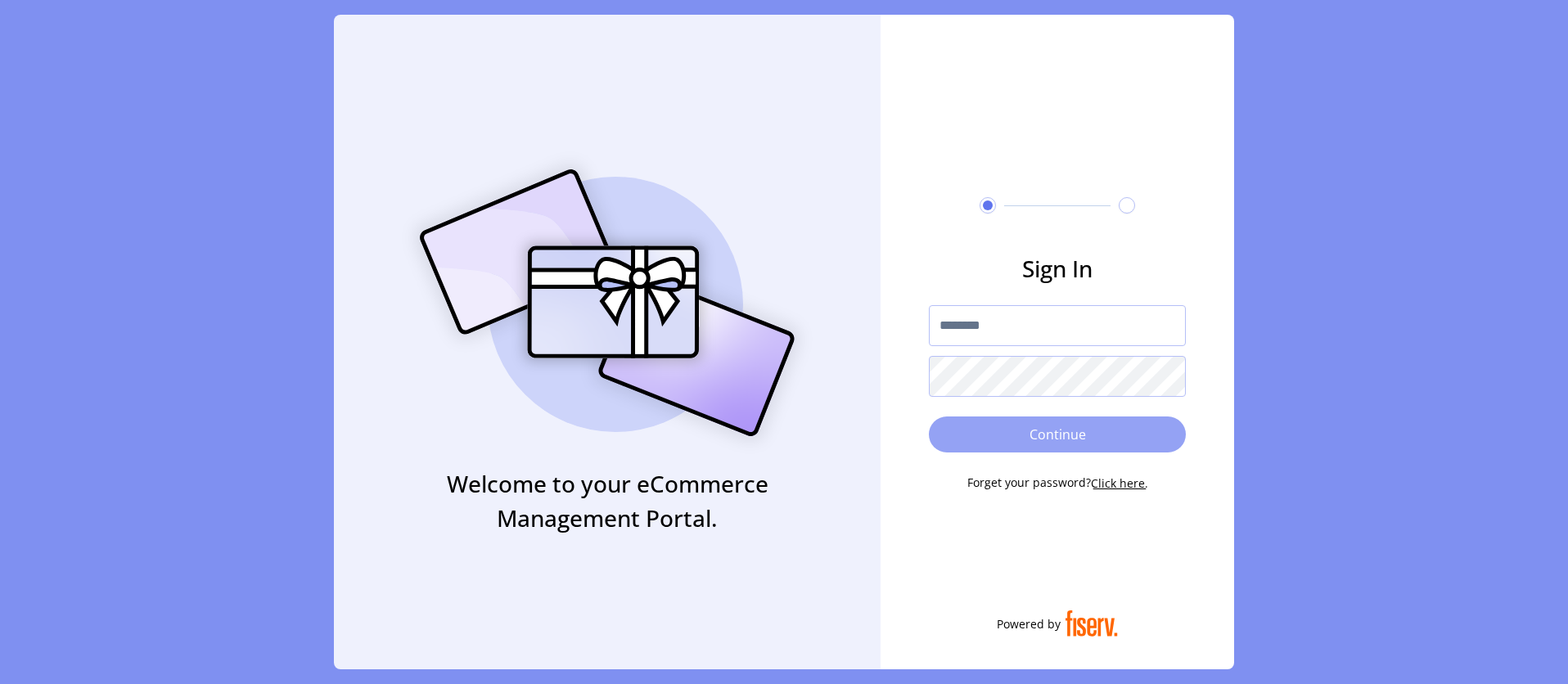 type on "*********" 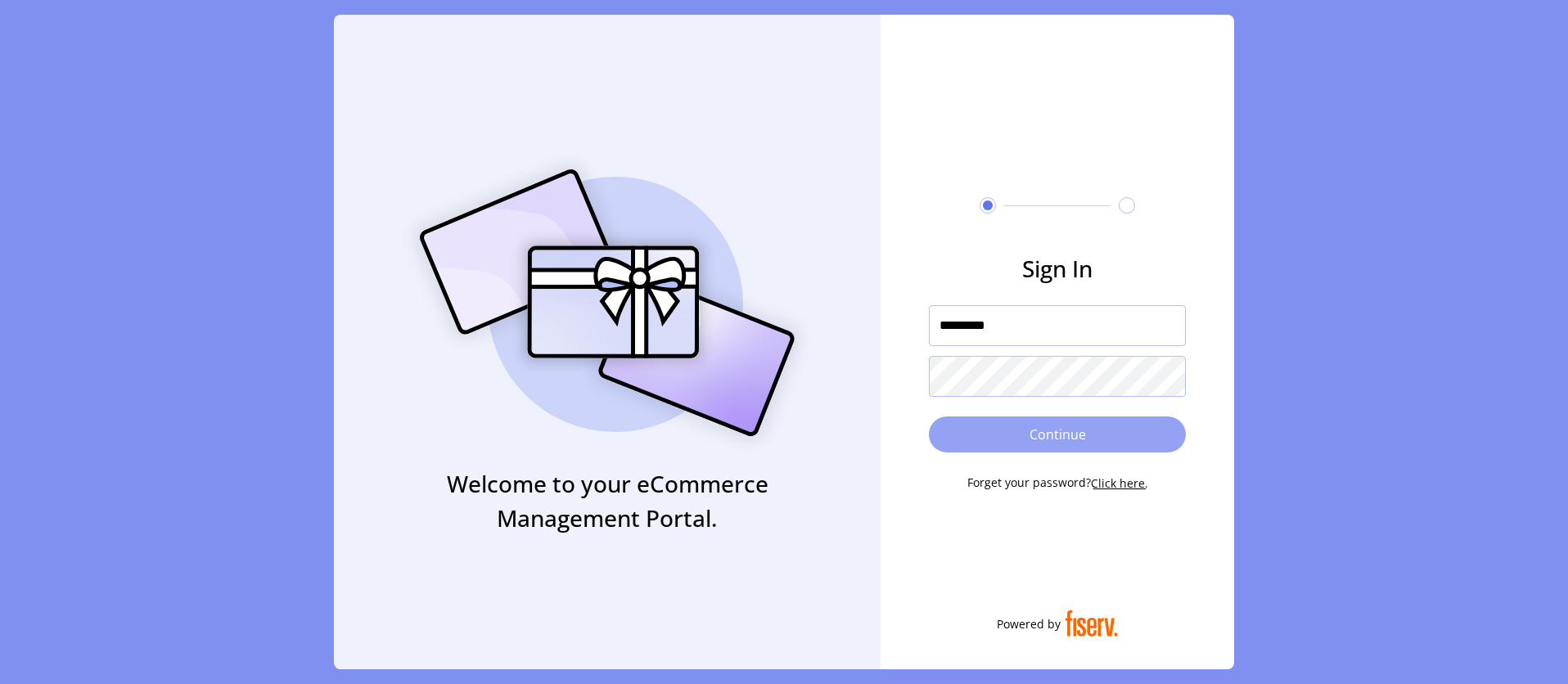 click on "Continue" at bounding box center (1057, 434) 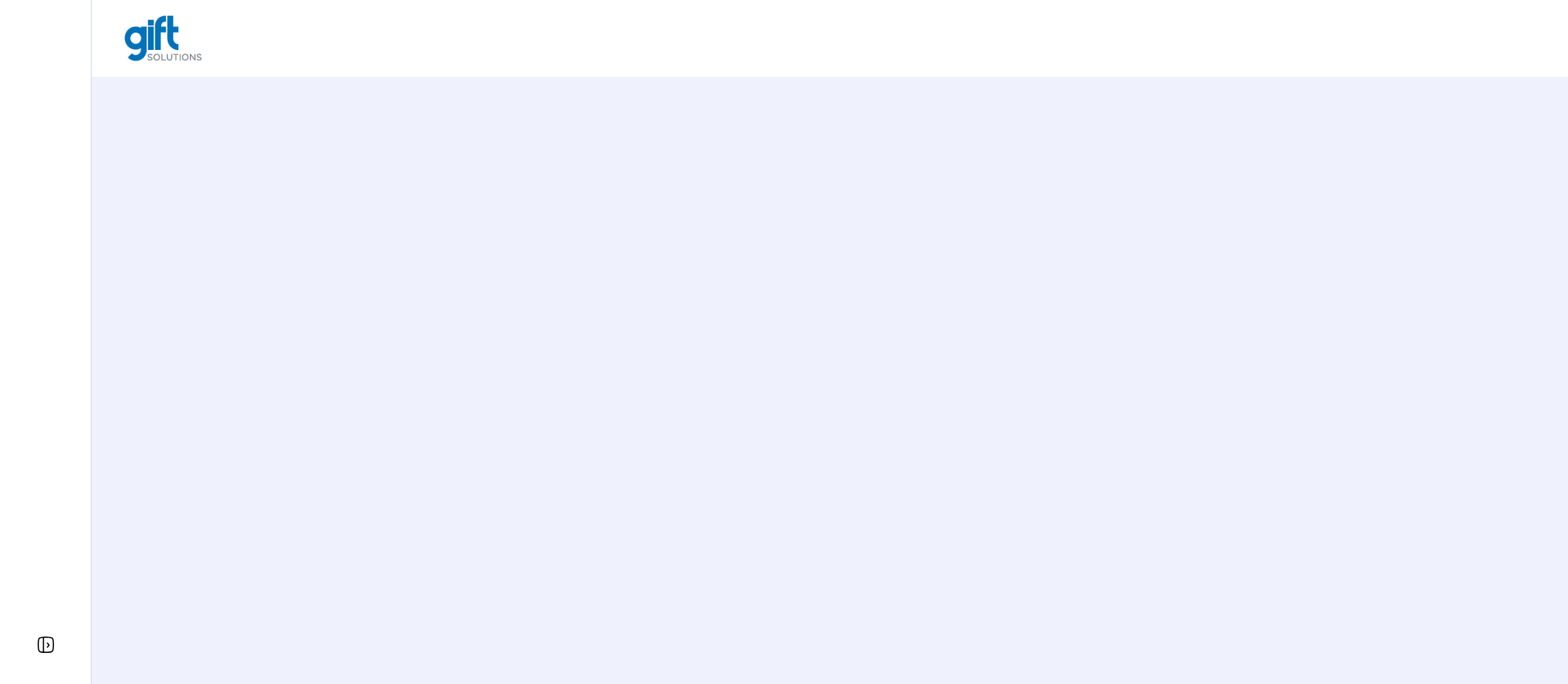 scroll, scrollTop: 0, scrollLeft: 0, axis: both 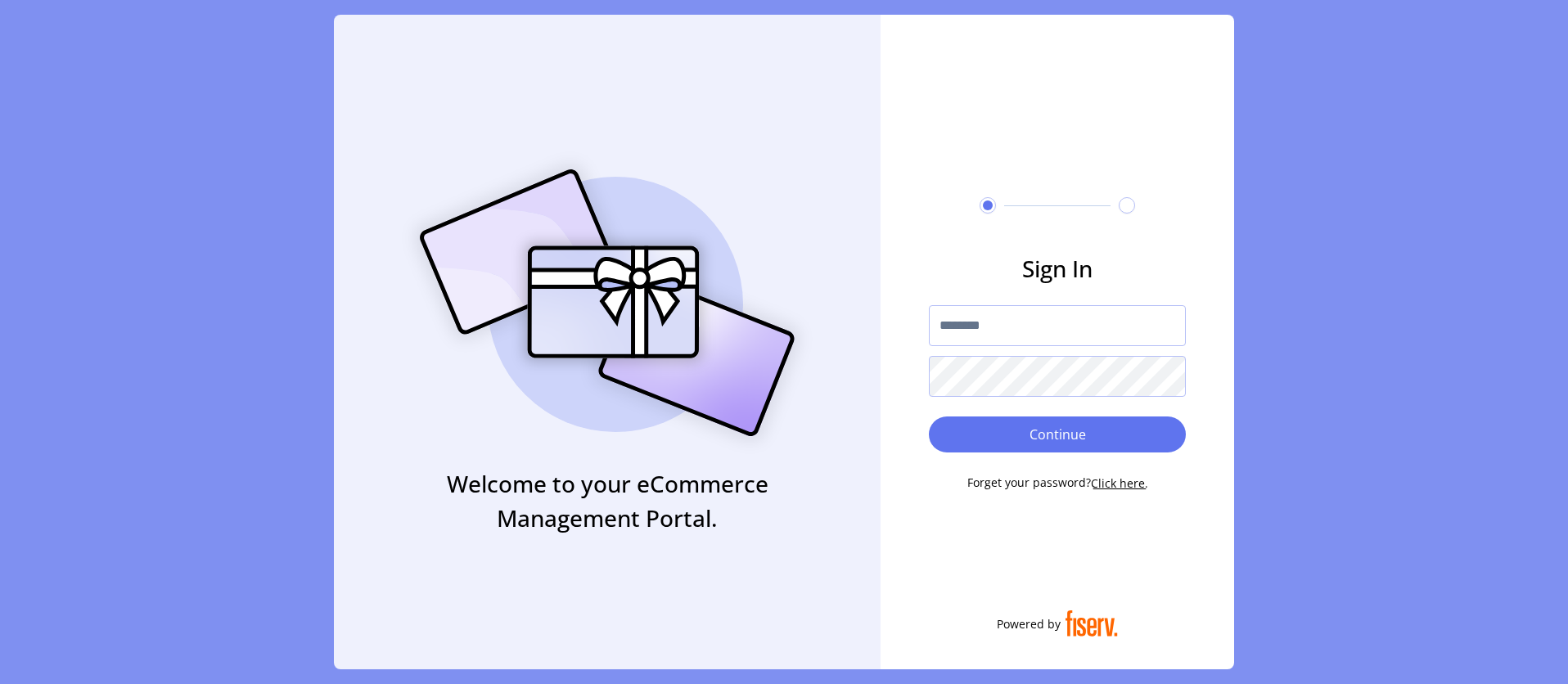 type on "*********" 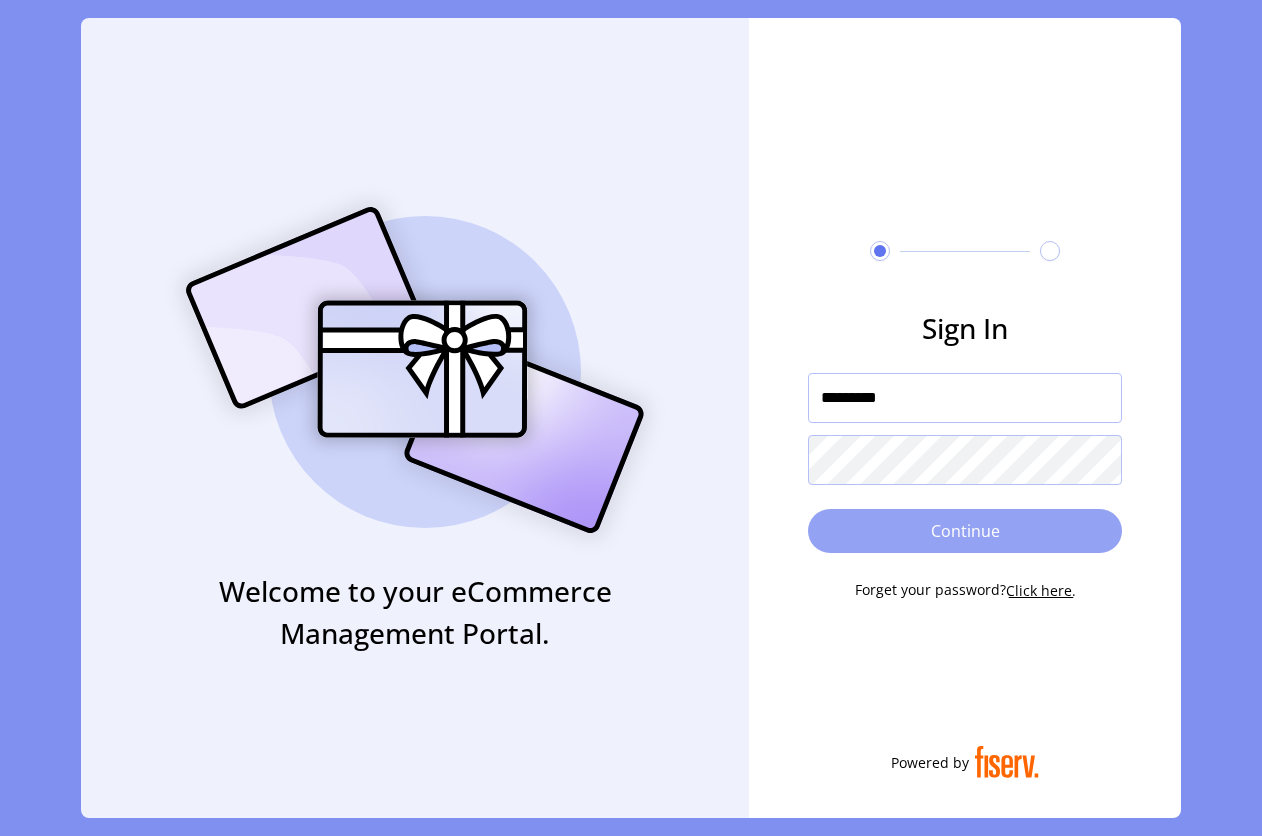click on "Continue" at bounding box center (965, 531) 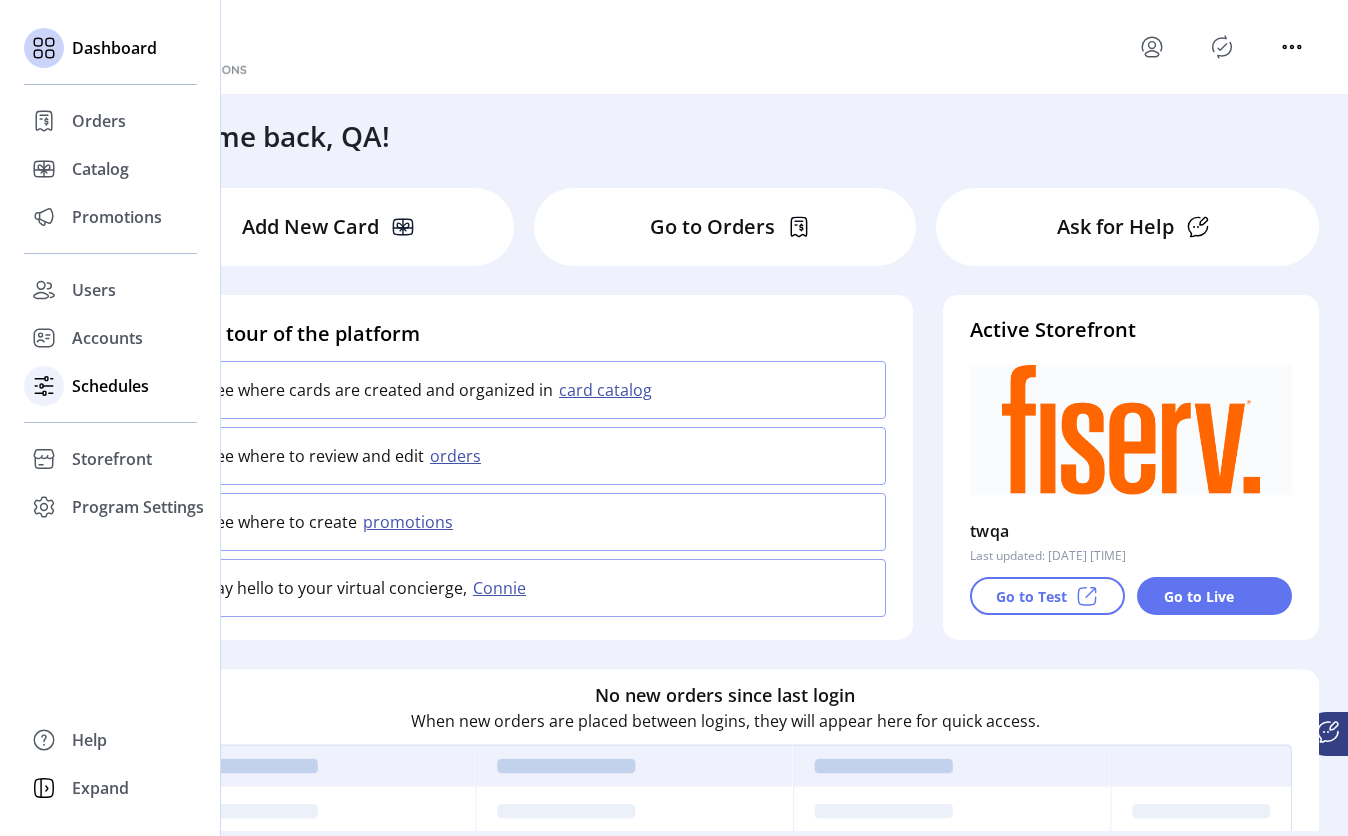 click on "Schedules" 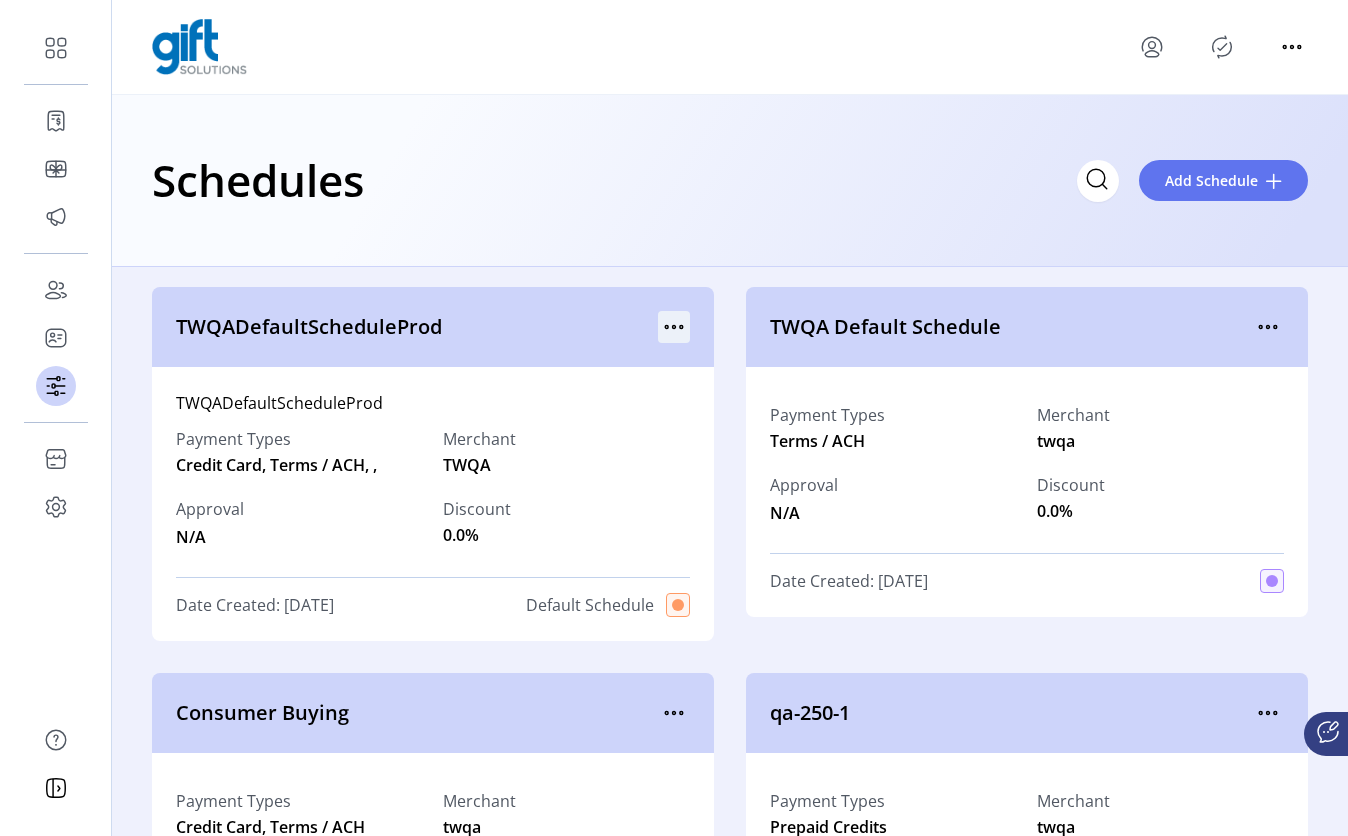 drag, startPoint x: 687, startPoint y: 315, endPoint x: 664, endPoint y: 324, distance: 24.698177 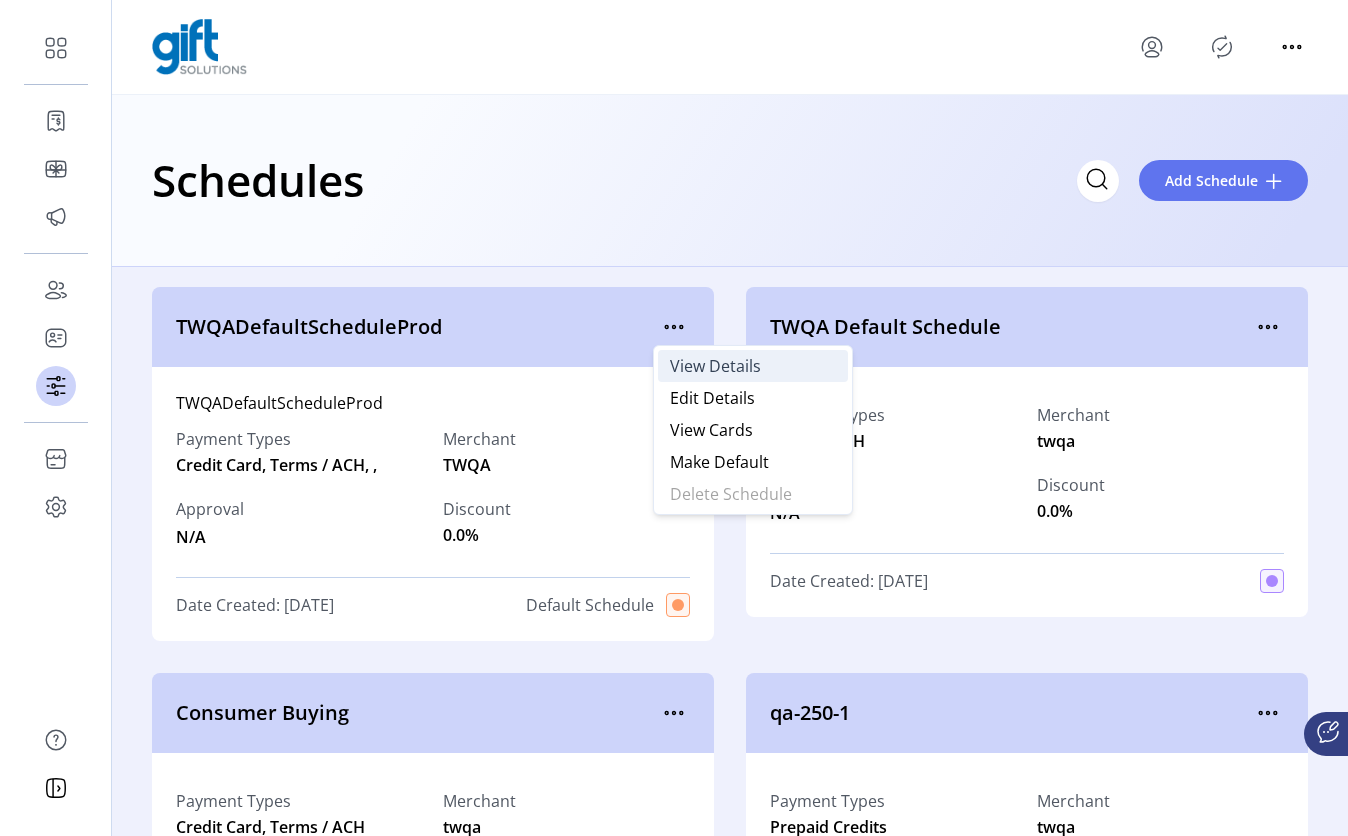click on "View Details" at bounding box center [715, 366] 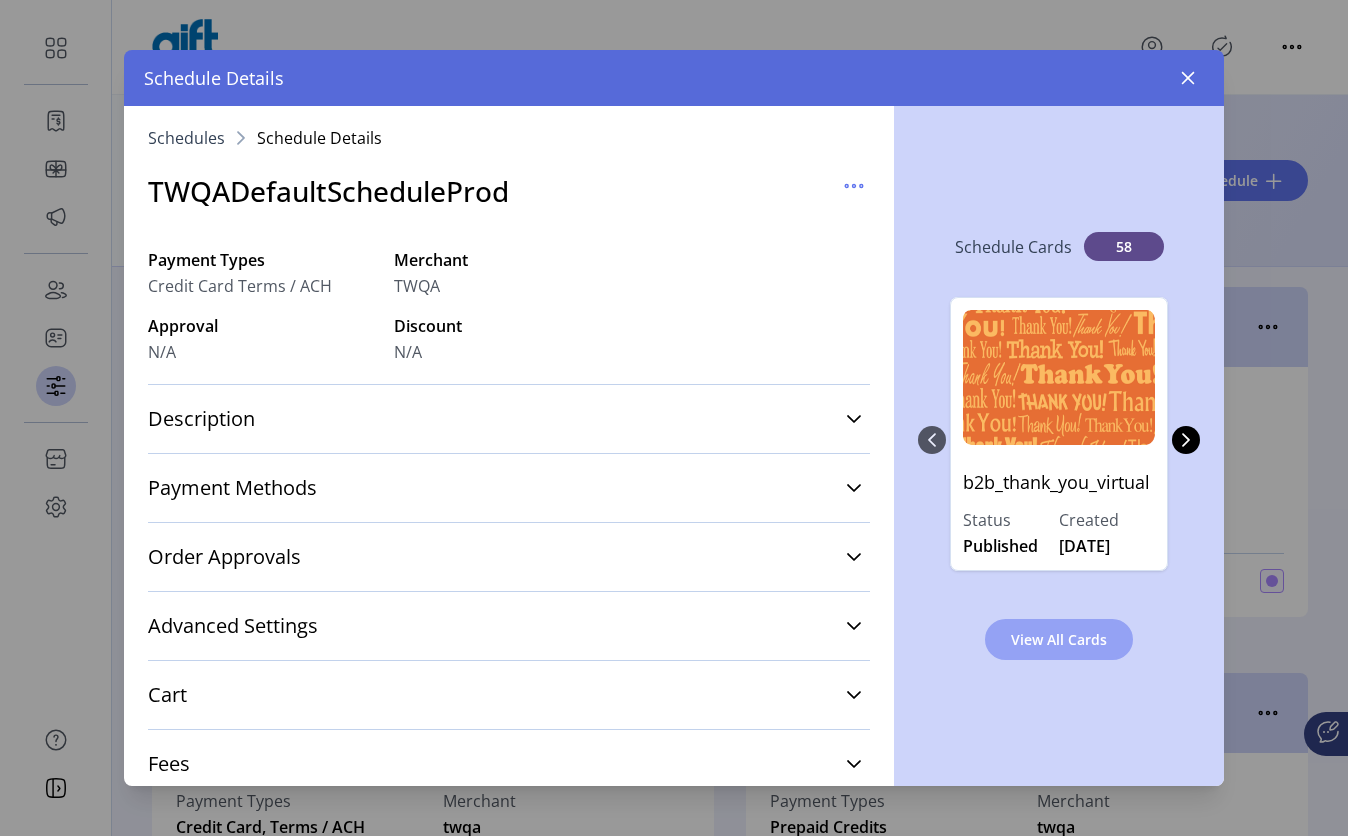 click on "View All Cards" 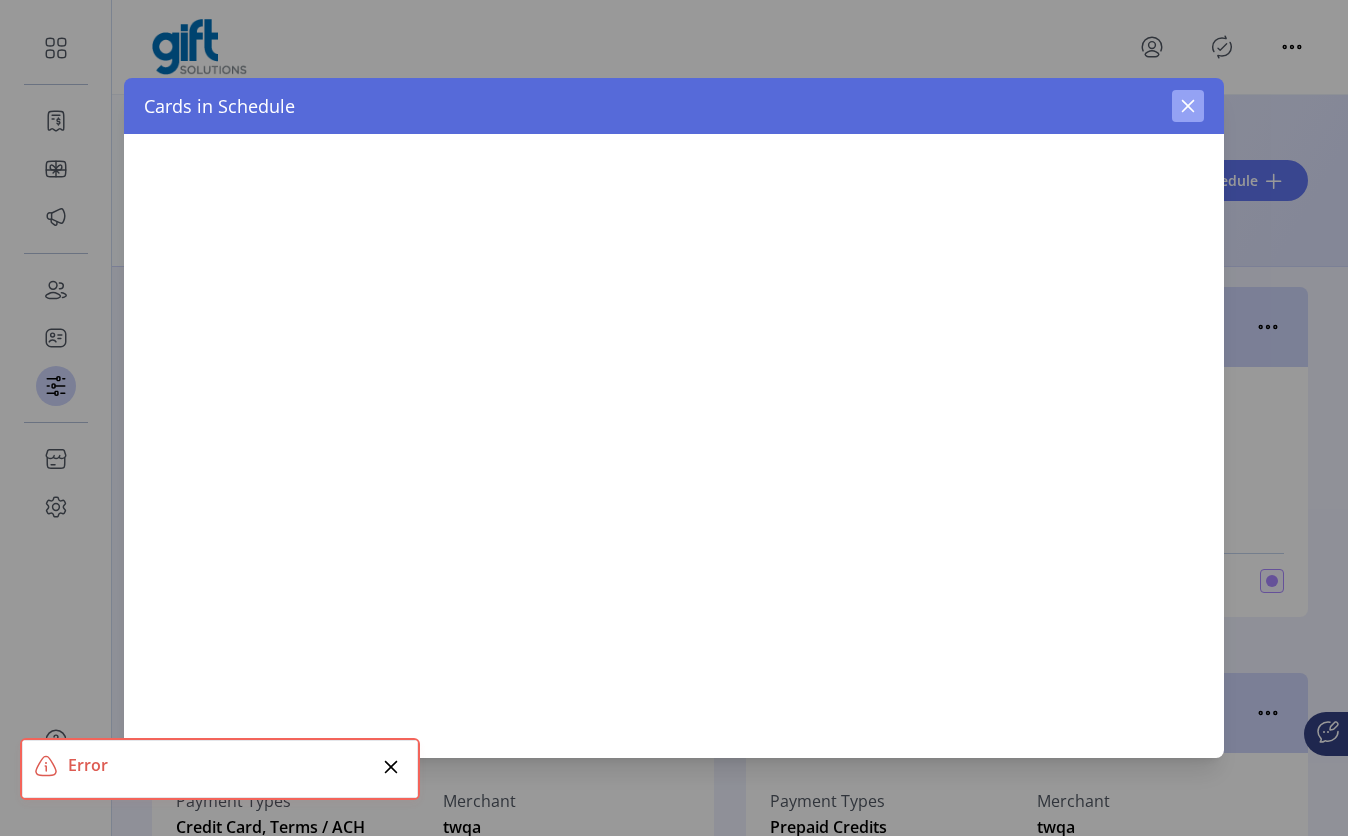 click 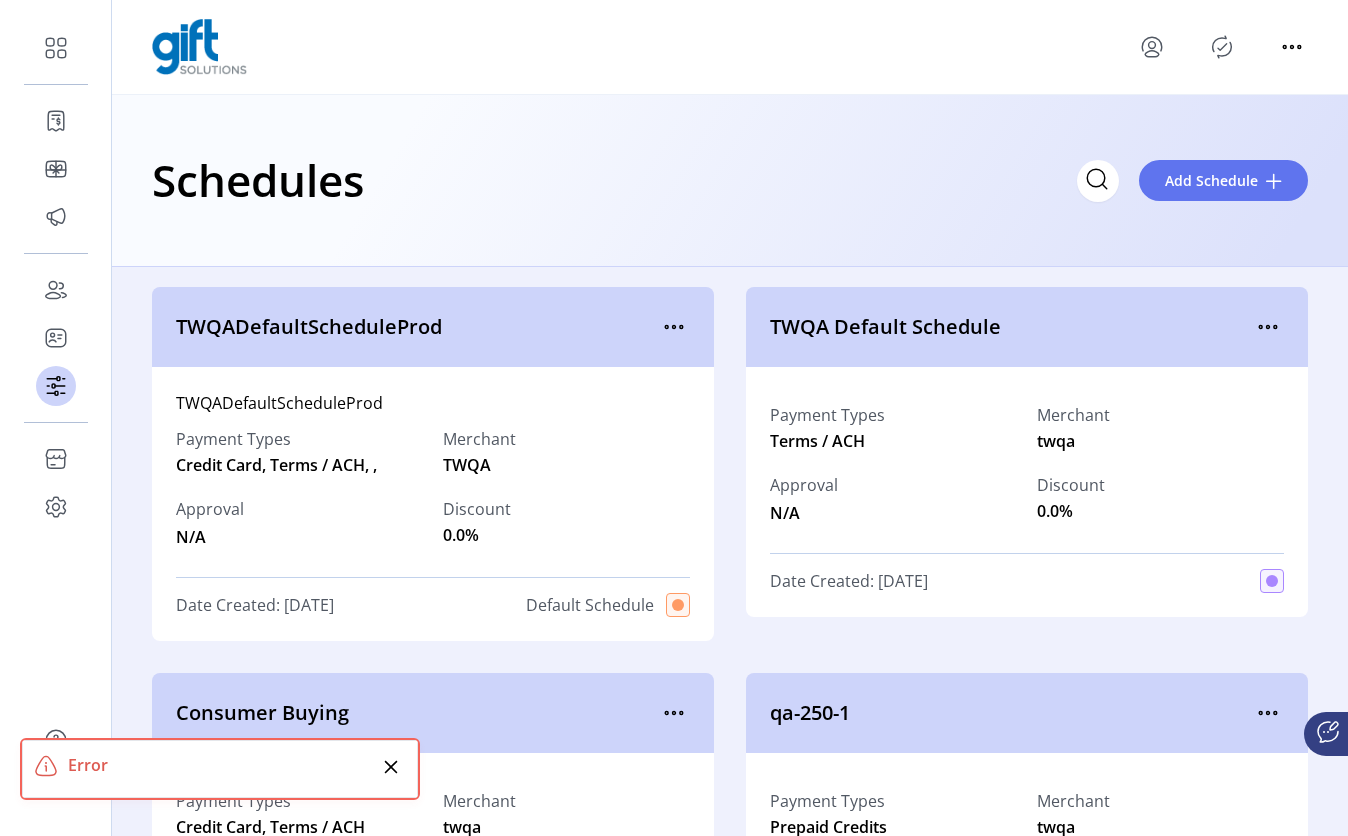 click 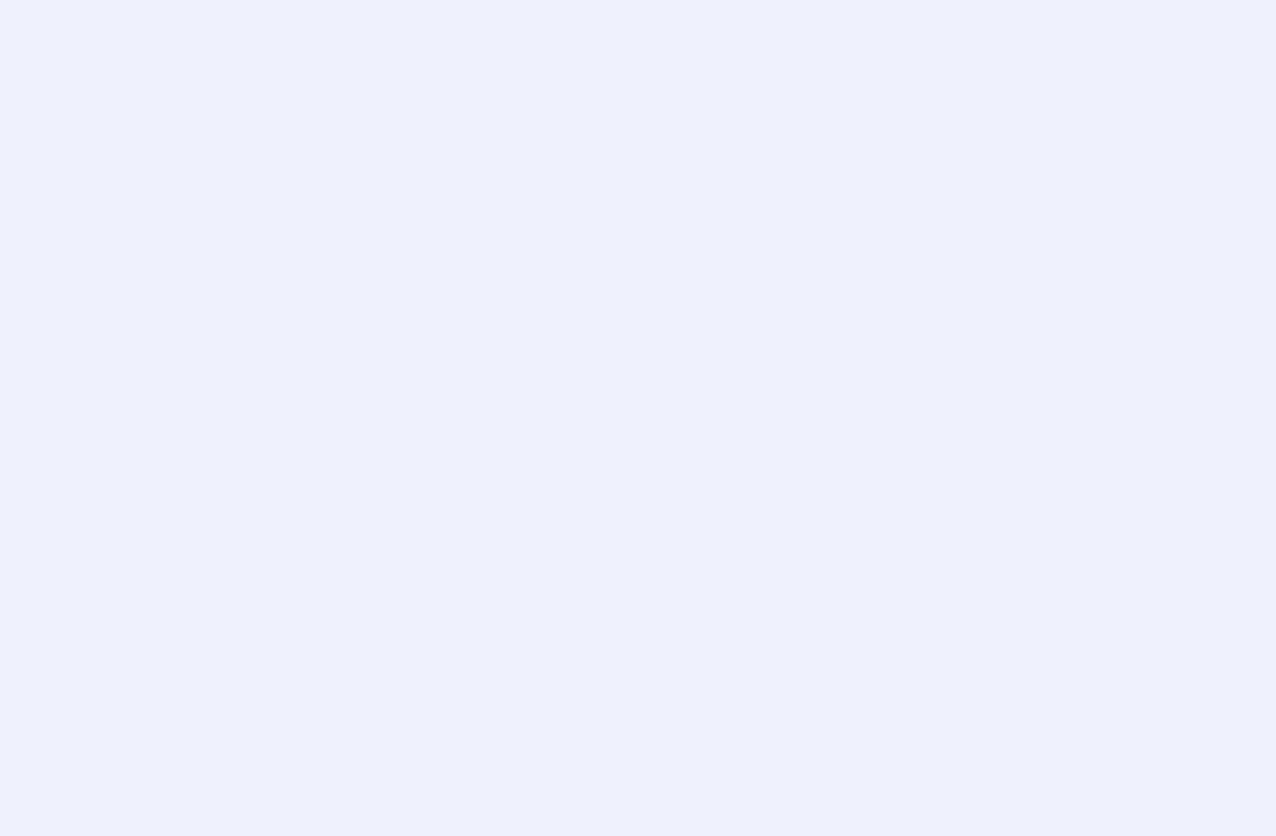 scroll, scrollTop: 0, scrollLeft: 0, axis: both 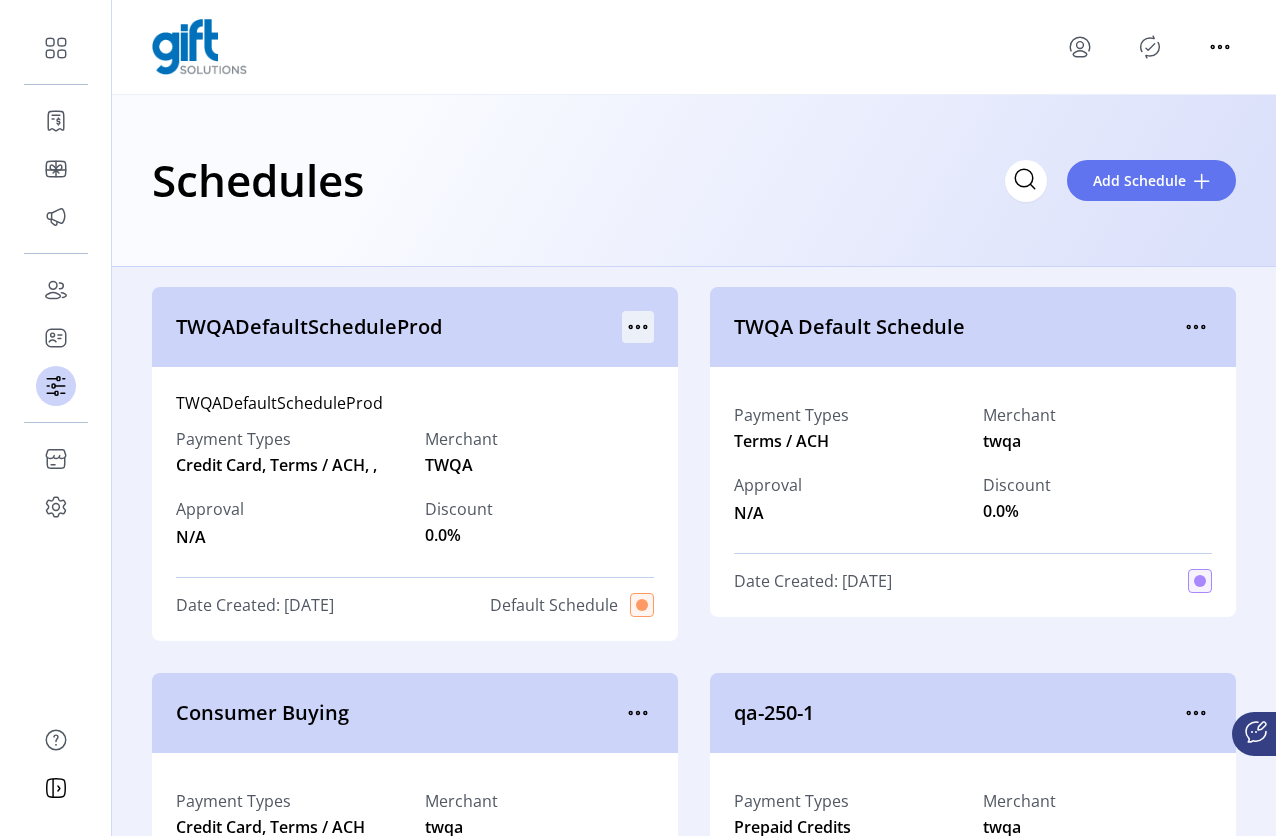 click 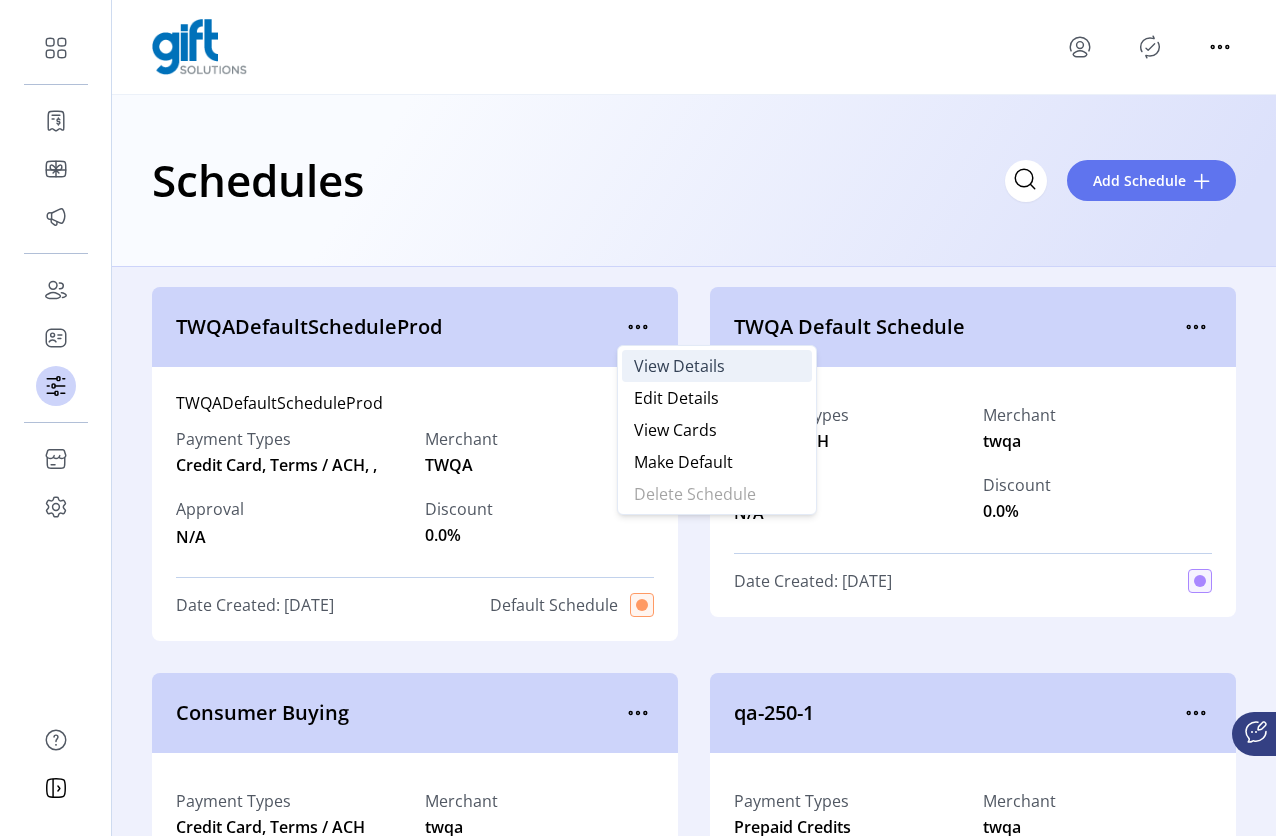 click on "View Details" at bounding box center [679, 366] 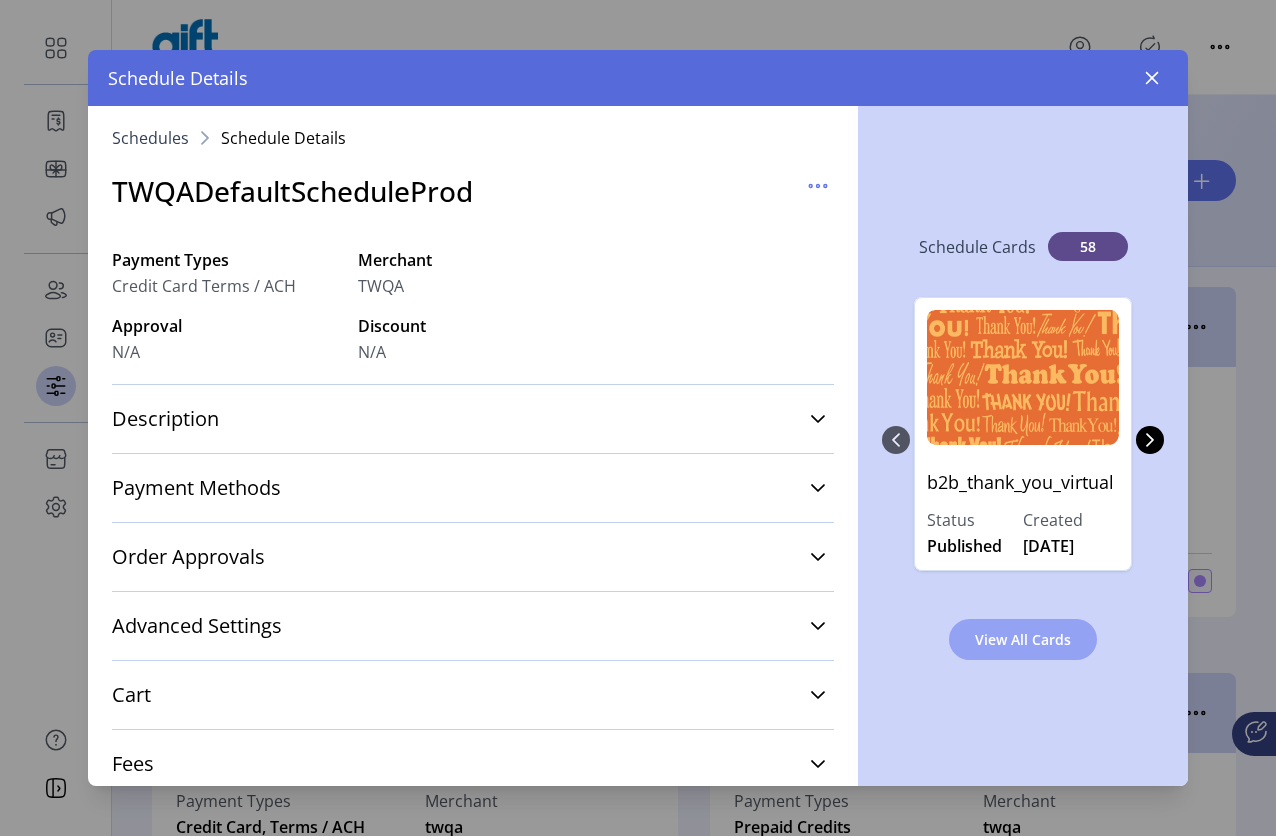 click on "View All Cards" 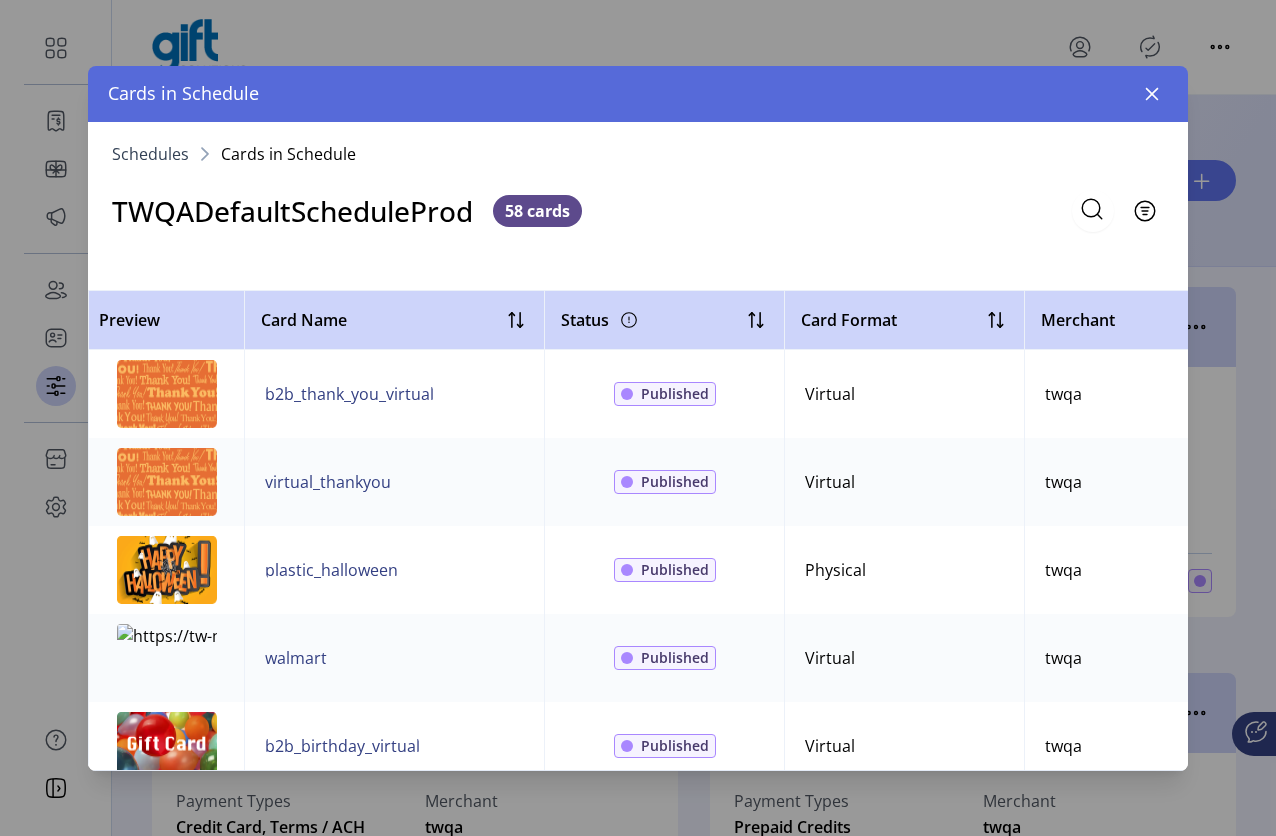 click 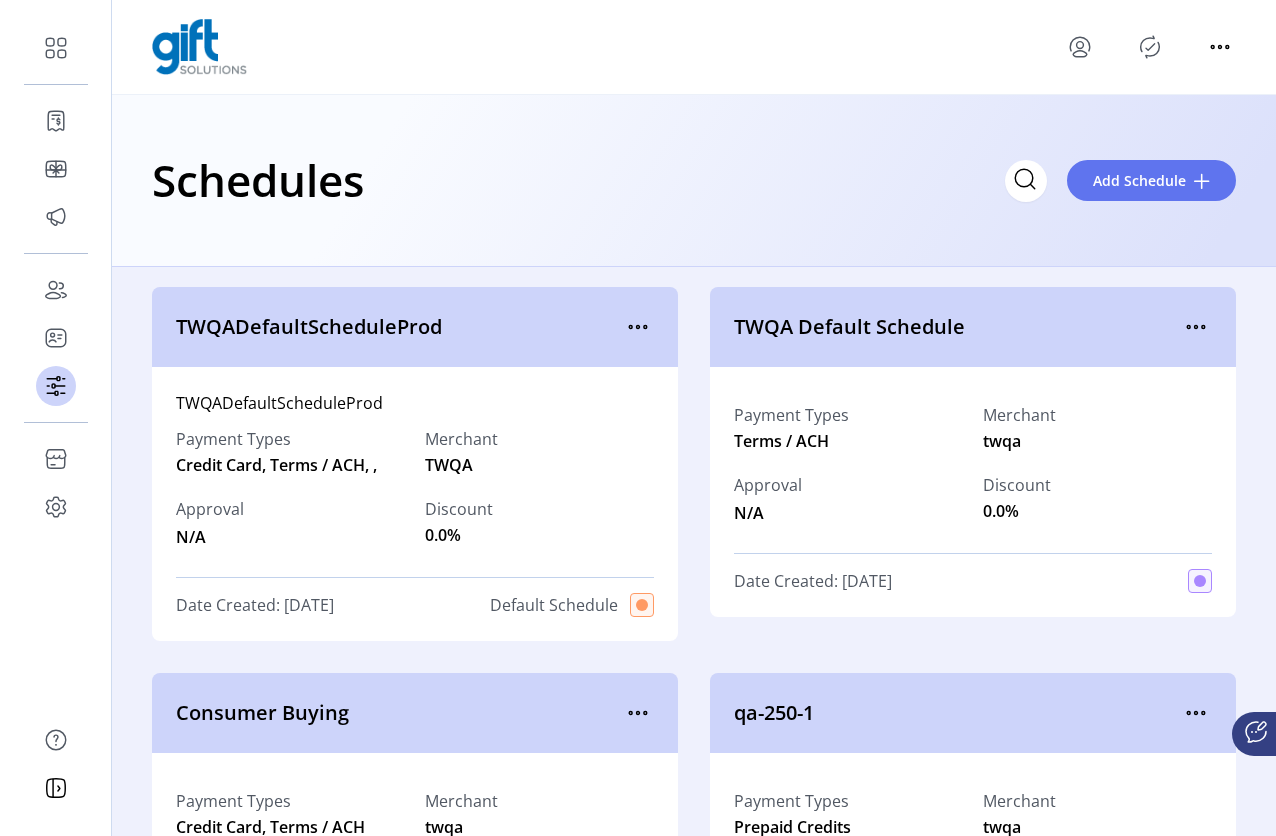 click 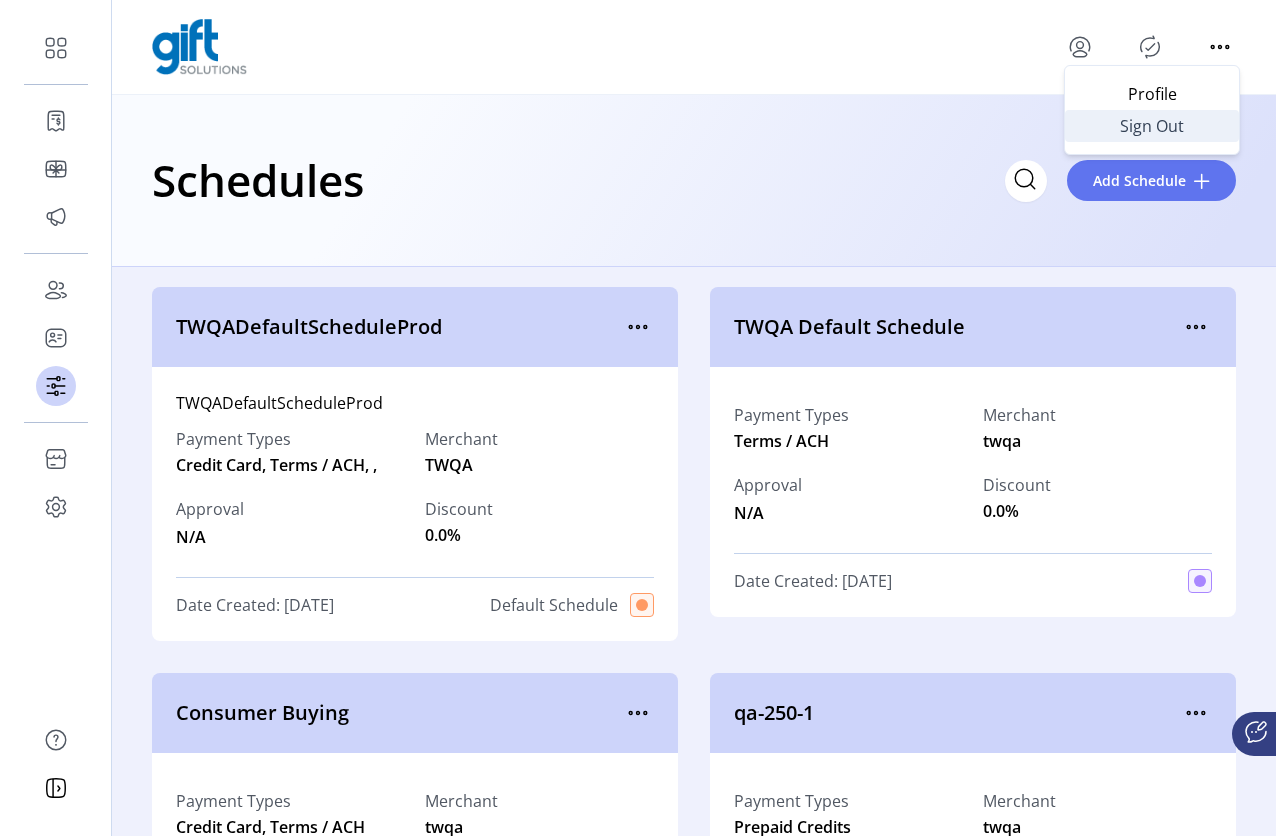click on "Sign Out" at bounding box center (1152, 126) 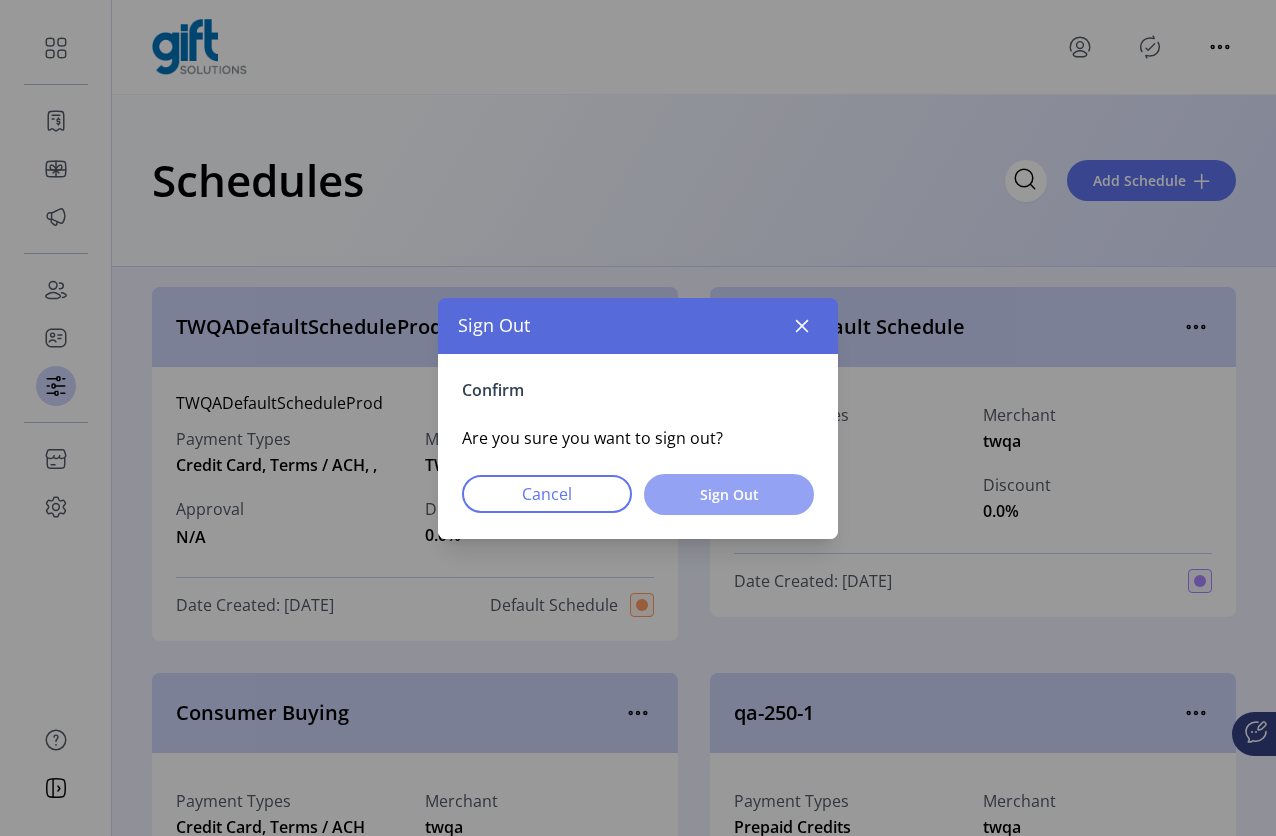 click on "Sign Out" at bounding box center [729, 494] 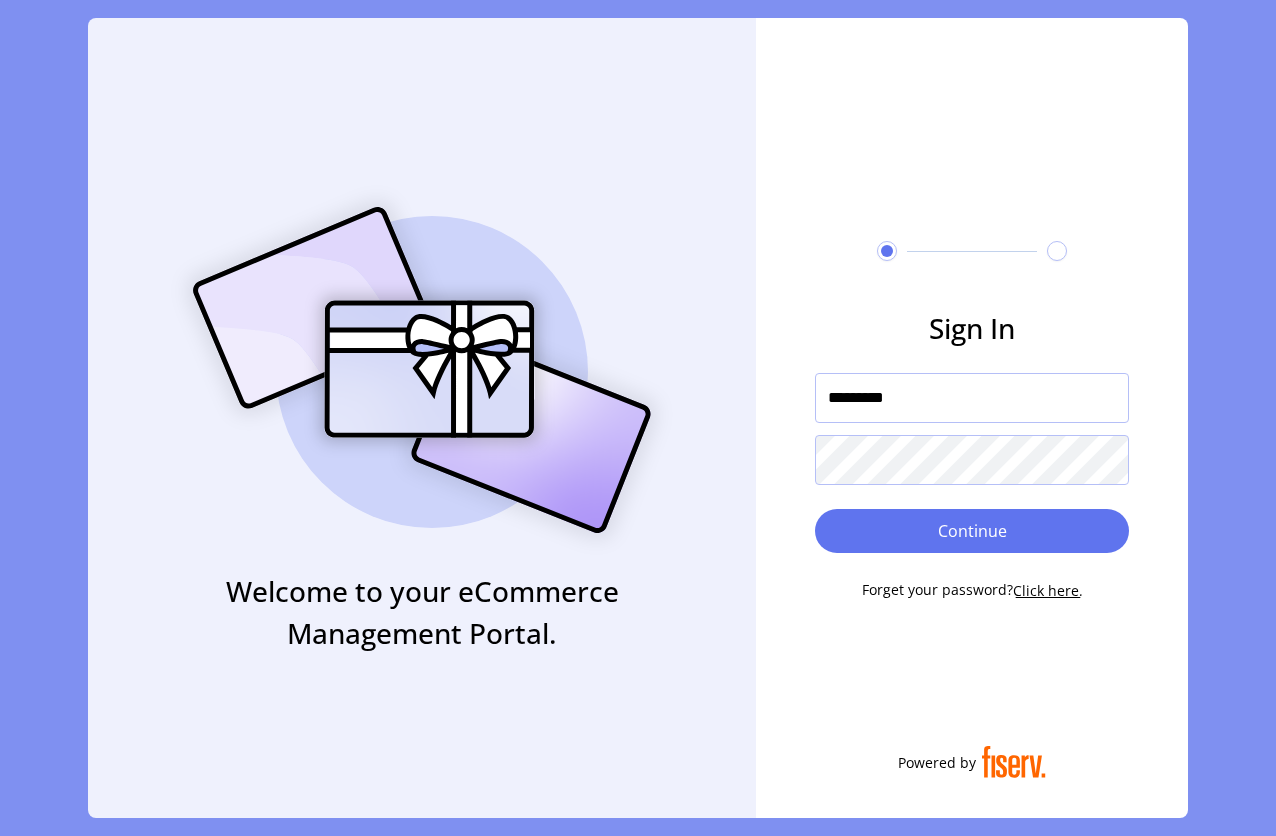 drag, startPoint x: 930, startPoint y: 403, endPoint x: 812, endPoint y: 403, distance: 118 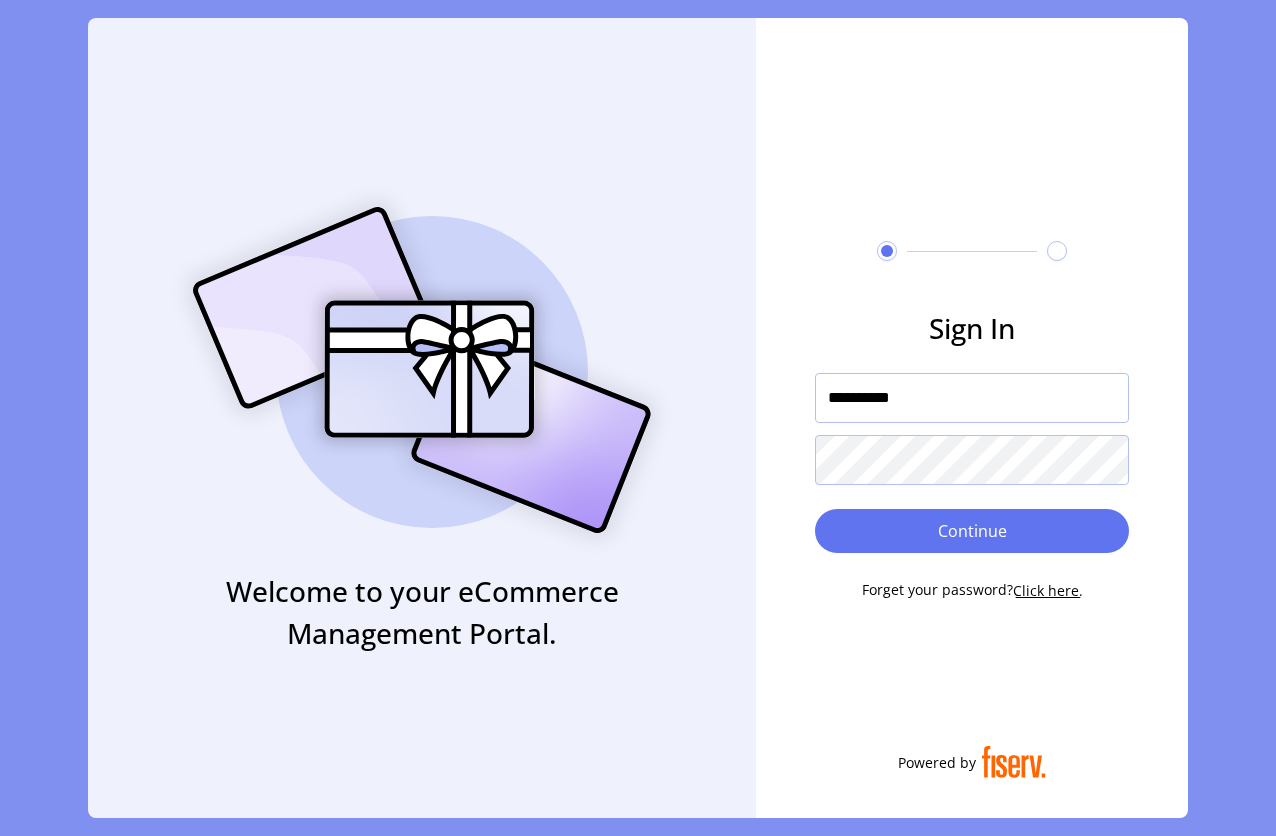 type on "**********" 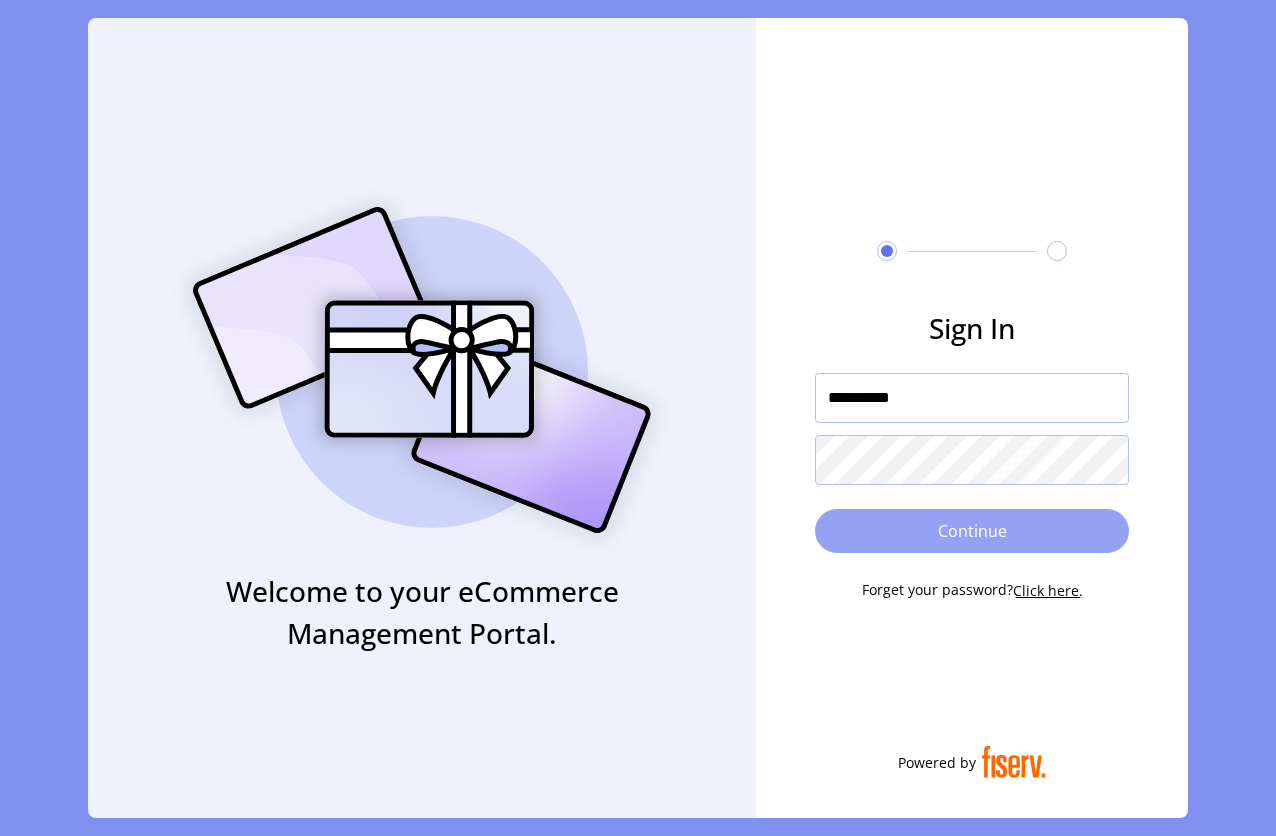 click on "Continue" at bounding box center [972, 531] 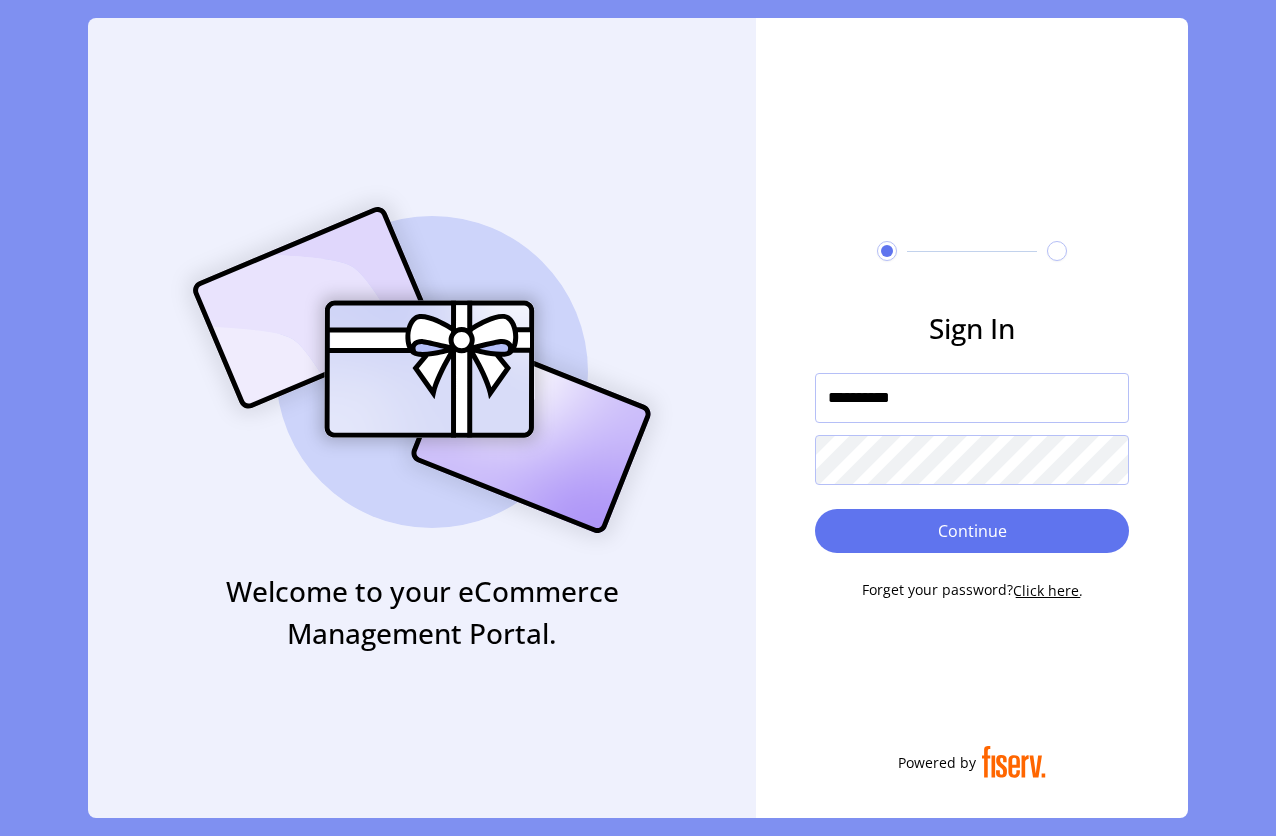 click on "**********" 